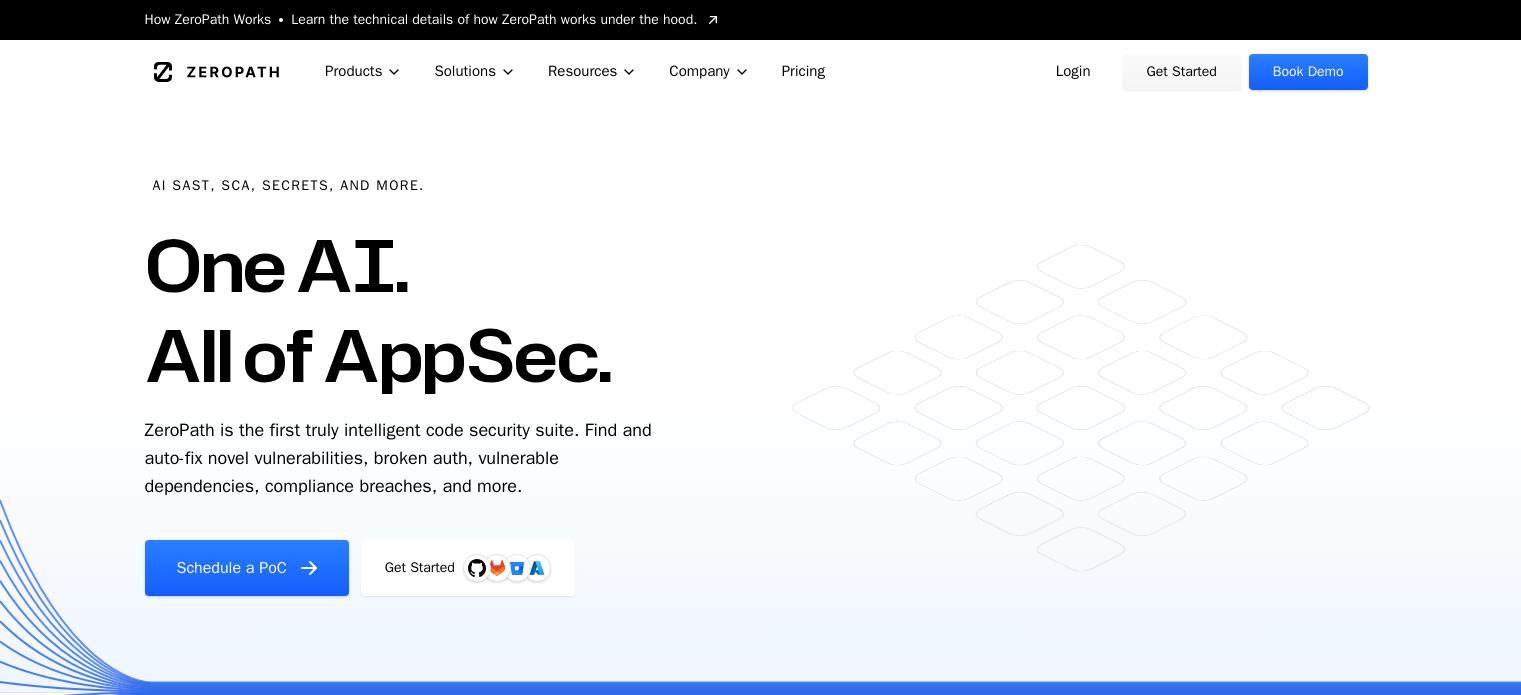 scroll, scrollTop: 0, scrollLeft: 0, axis: both 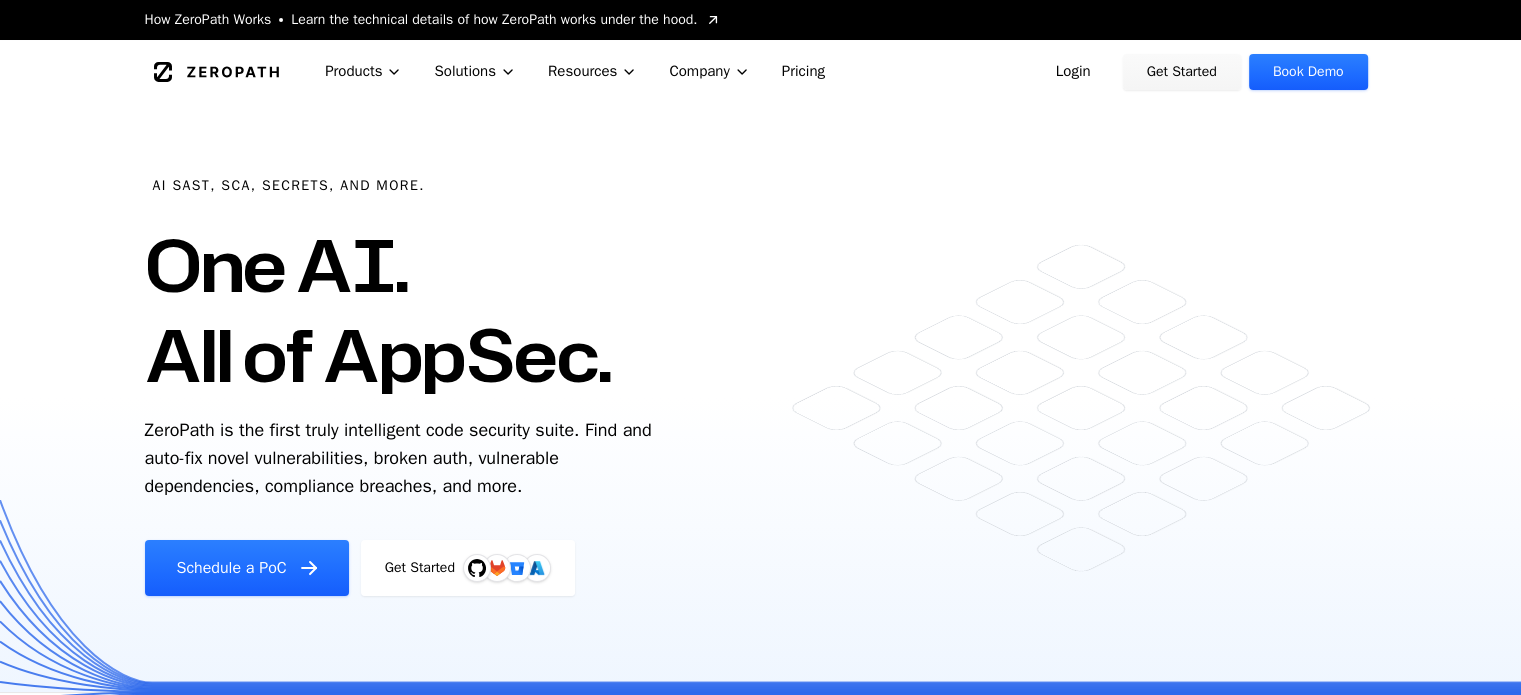drag, startPoint x: 152, startPoint y: 184, endPoint x: 606, endPoint y: 488, distance: 546.3808 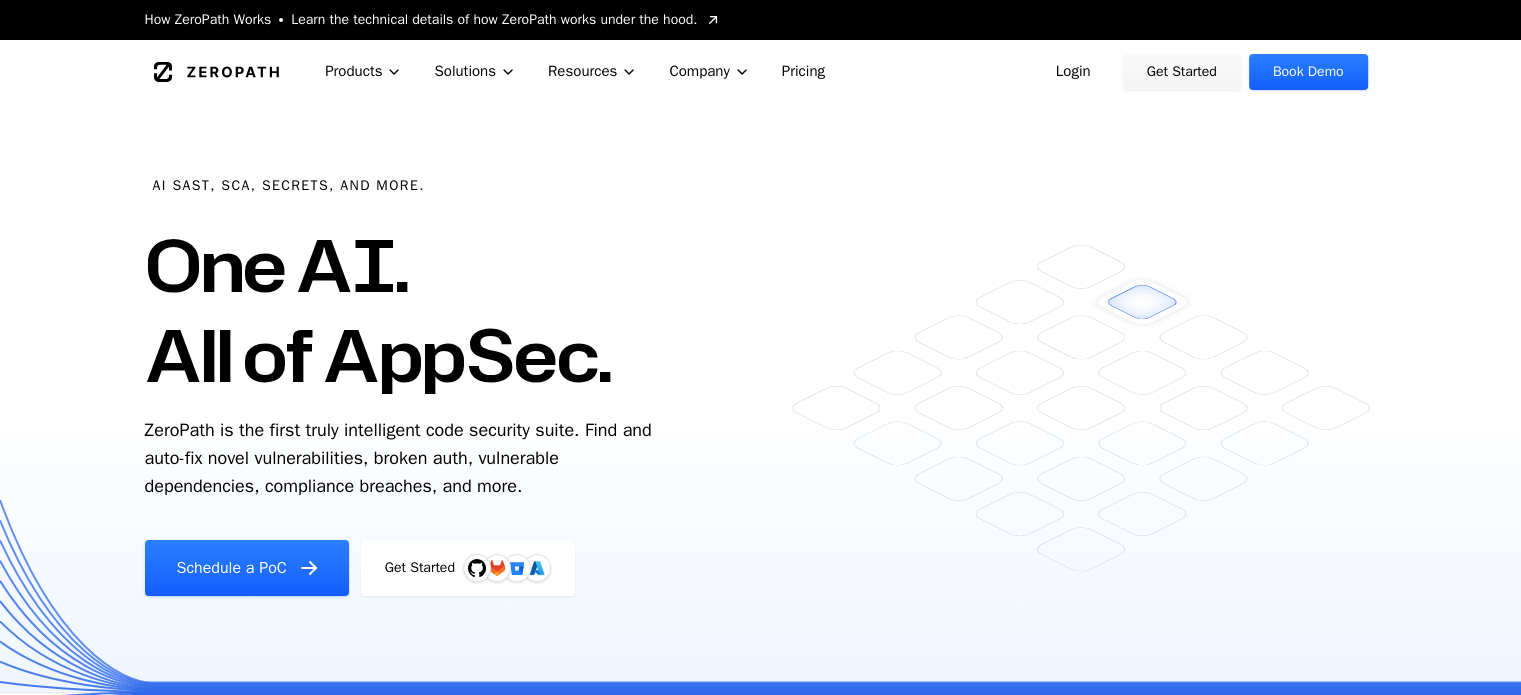 click on "One AI.   All of AppSec." at bounding box center [378, 310] 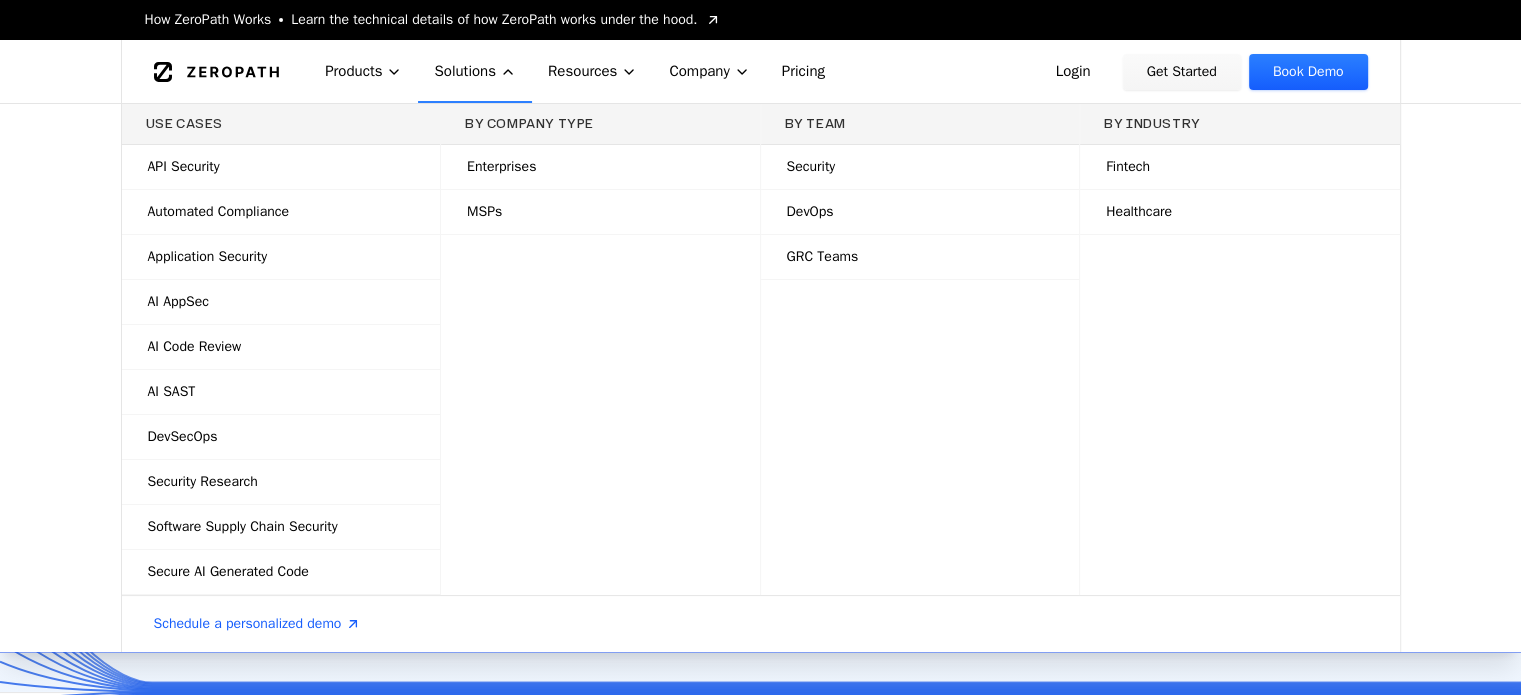 click on "Use Cases API Security Automated Compliance Application Security AI AppSec AI Code Review AI SAST DevSecOps Security Research Software Supply Chain Security Secure AI Generated Code By Company Type Enterprises MSPs By Team Security DevOps GRC Teams By Industry Fintech Healthcare Schedule a personalized demo" at bounding box center (760, 378) 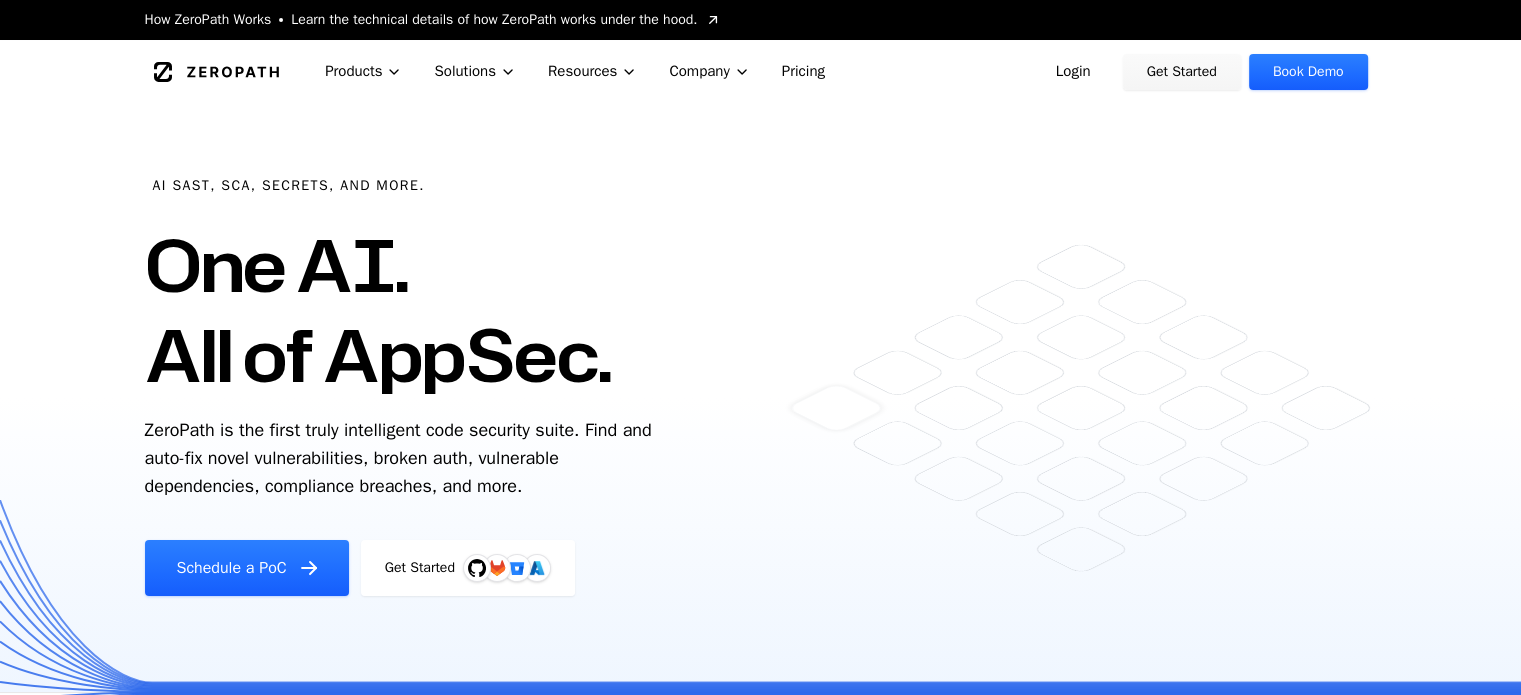 click on "Login" at bounding box center [1073, 72] 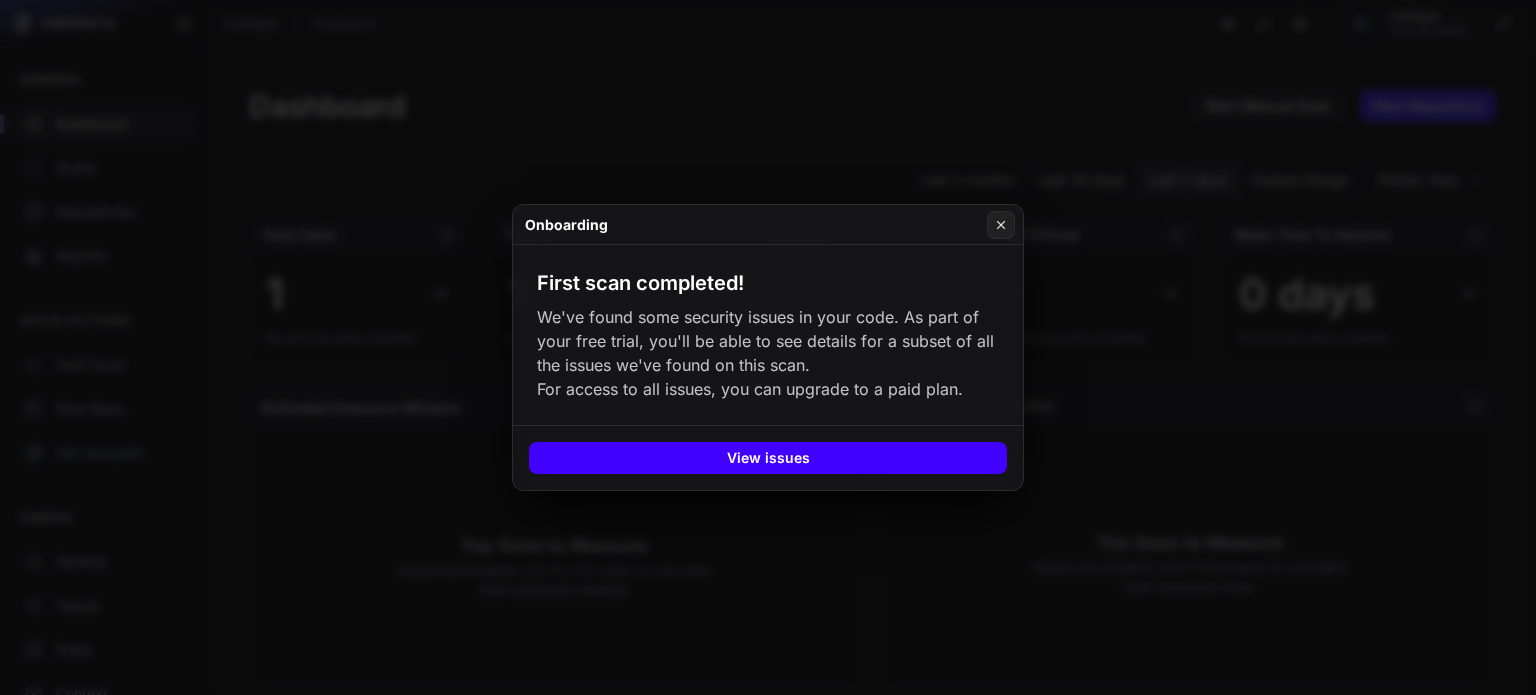 scroll, scrollTop: 0, scrollLeft: 0, axis: both 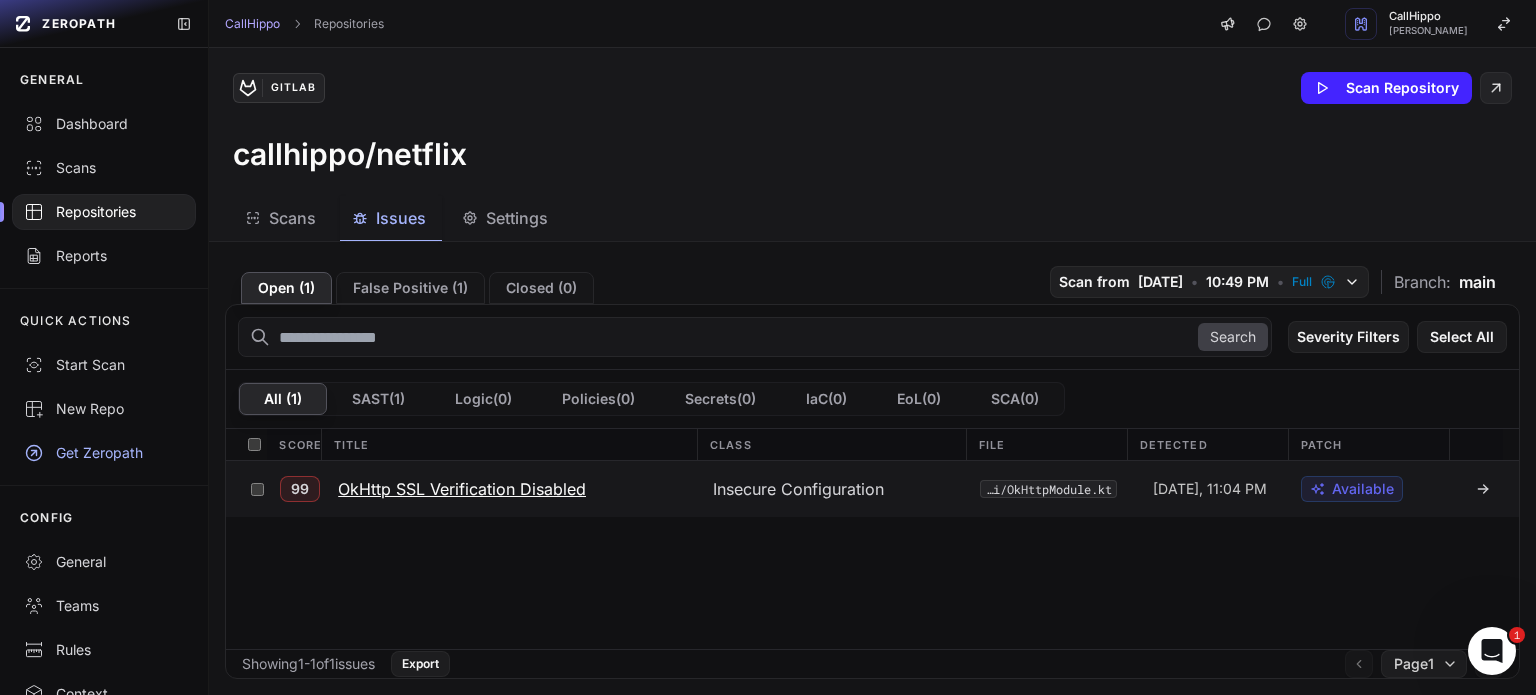 click on "OkHttp SSL Verification Disabled" at bounding box center (462, 489) 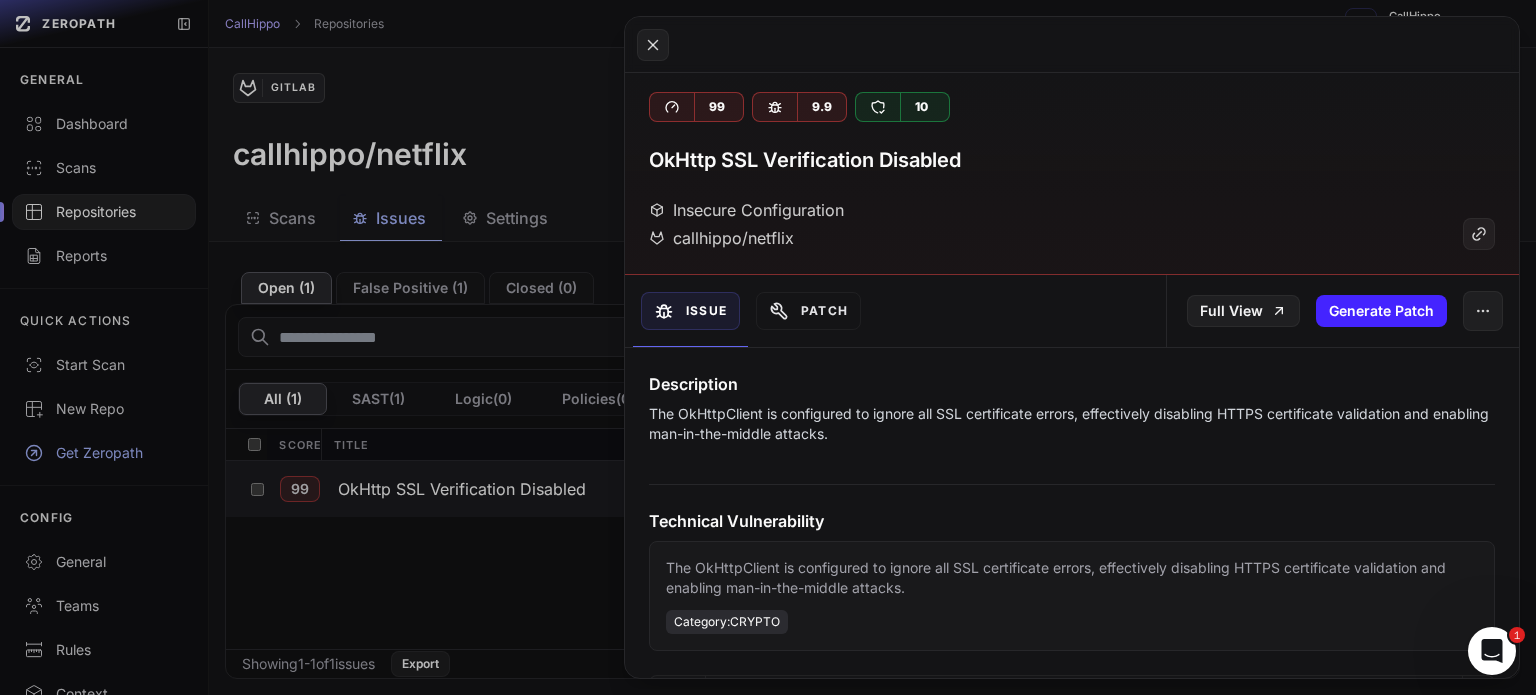 scroll, scrollTop: 0, scrollLeft: 0, axis: both 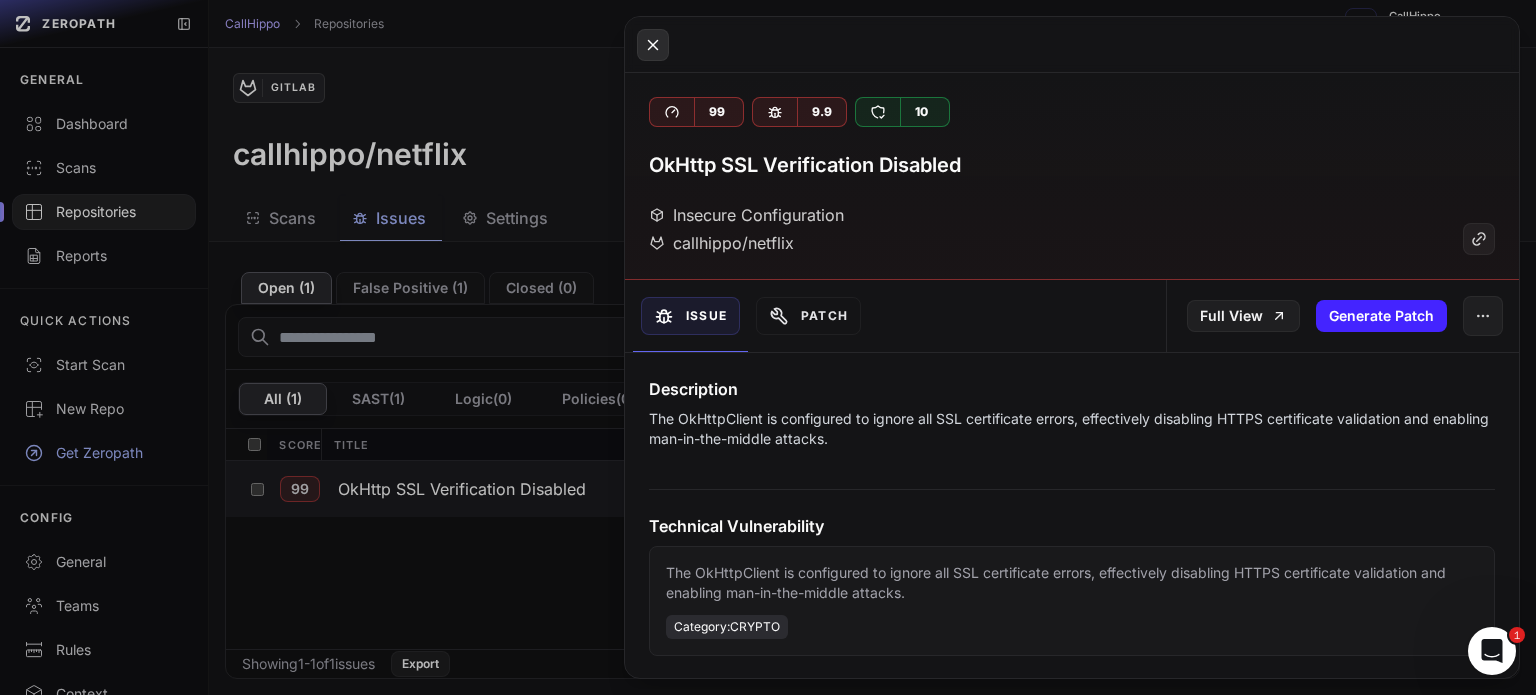 click 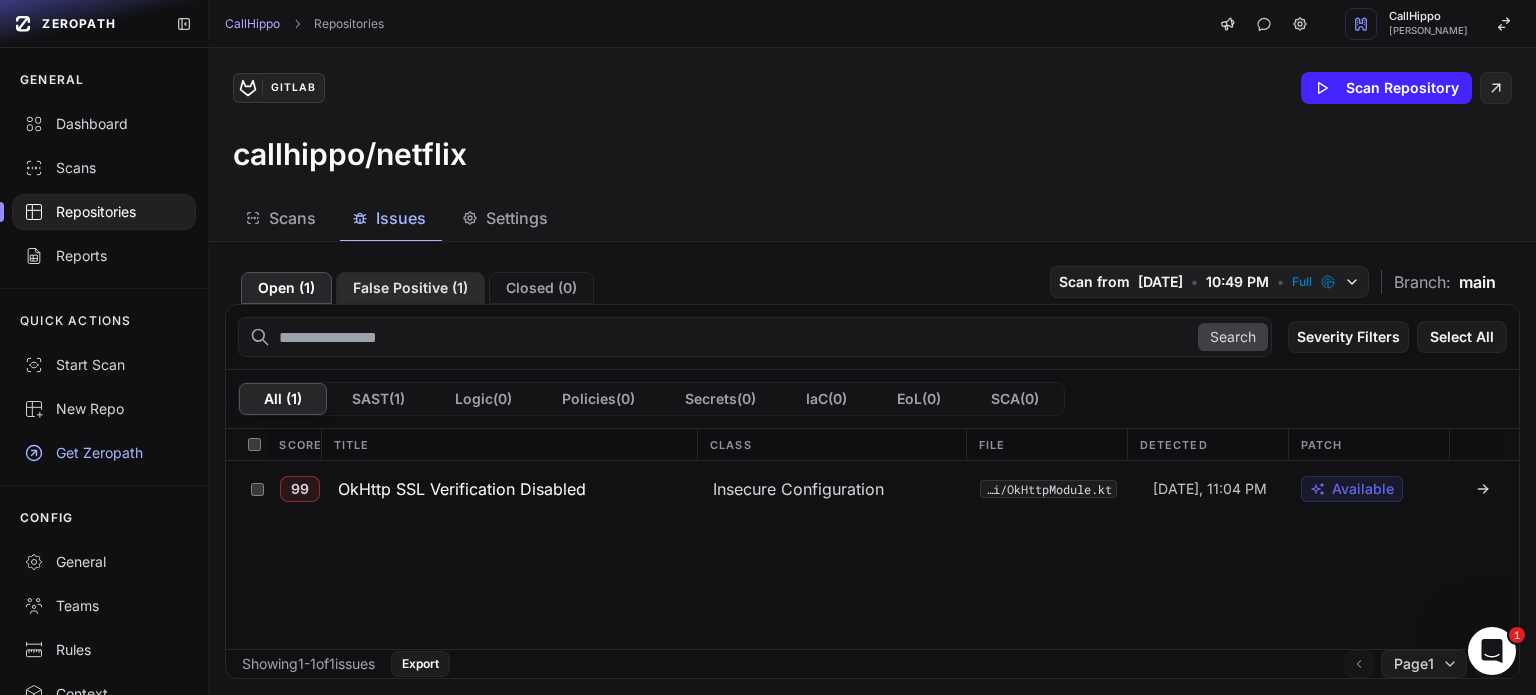 click on "False Positive ( 1 )" at bounding box center [410, 288] 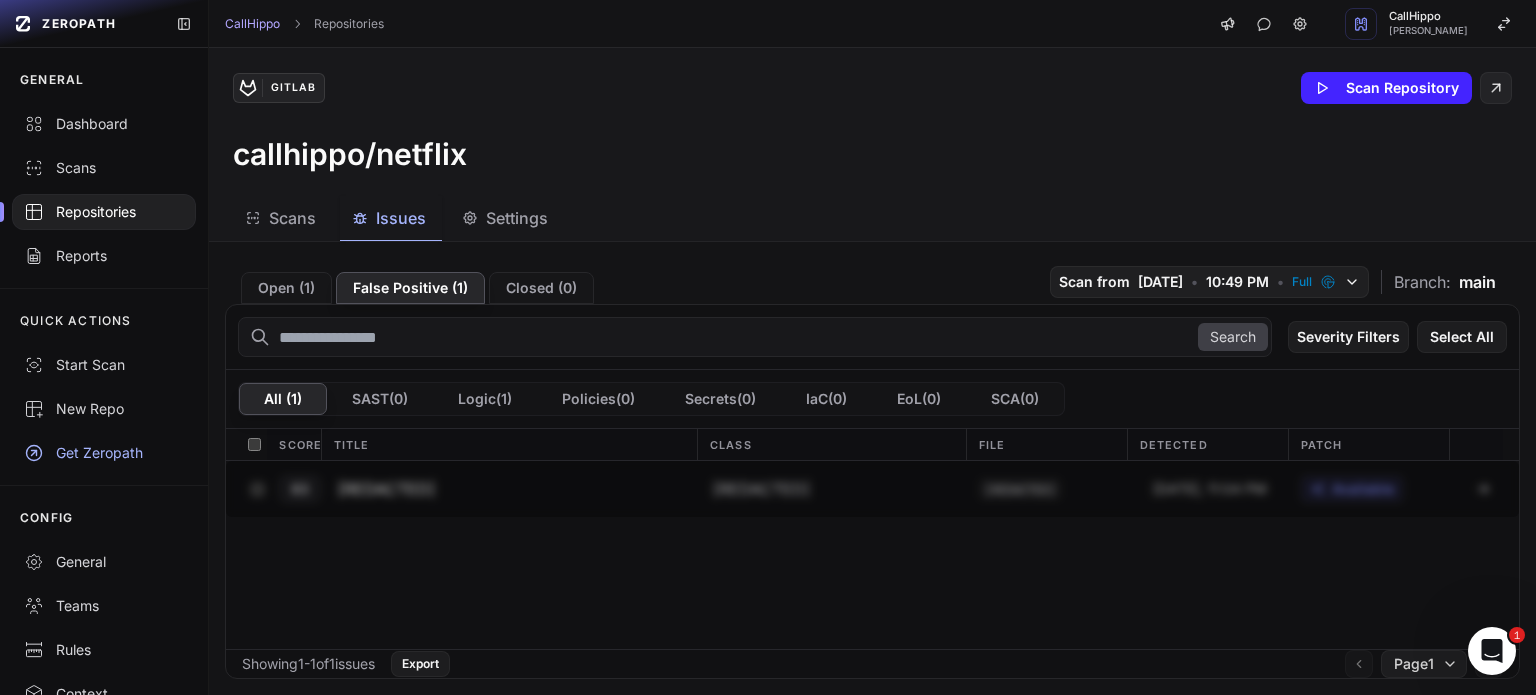 click on "83     [REDACTED]   [REDACTED]   [REDACTED]     [DATE], 11:04 PM     Available" at bounding box center (872, 555) 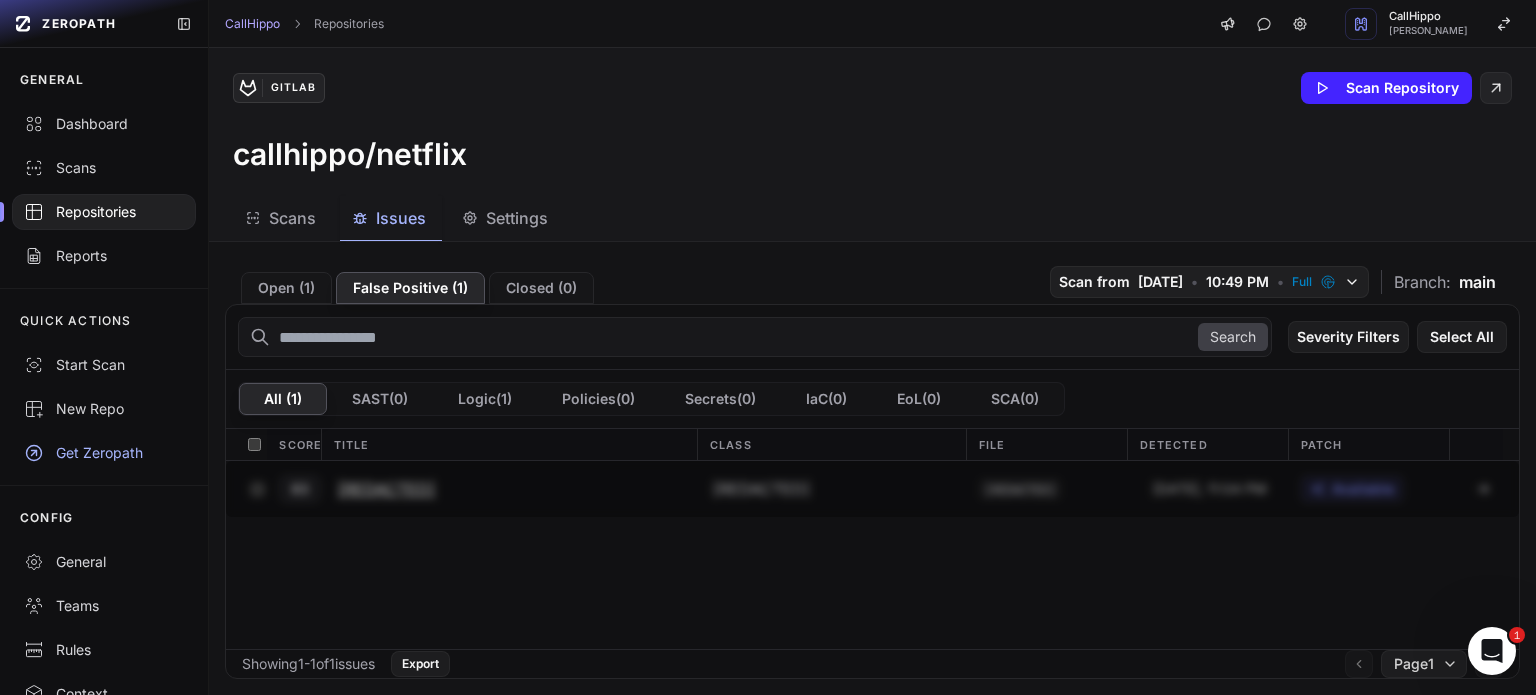 click on "[REDACTED]" 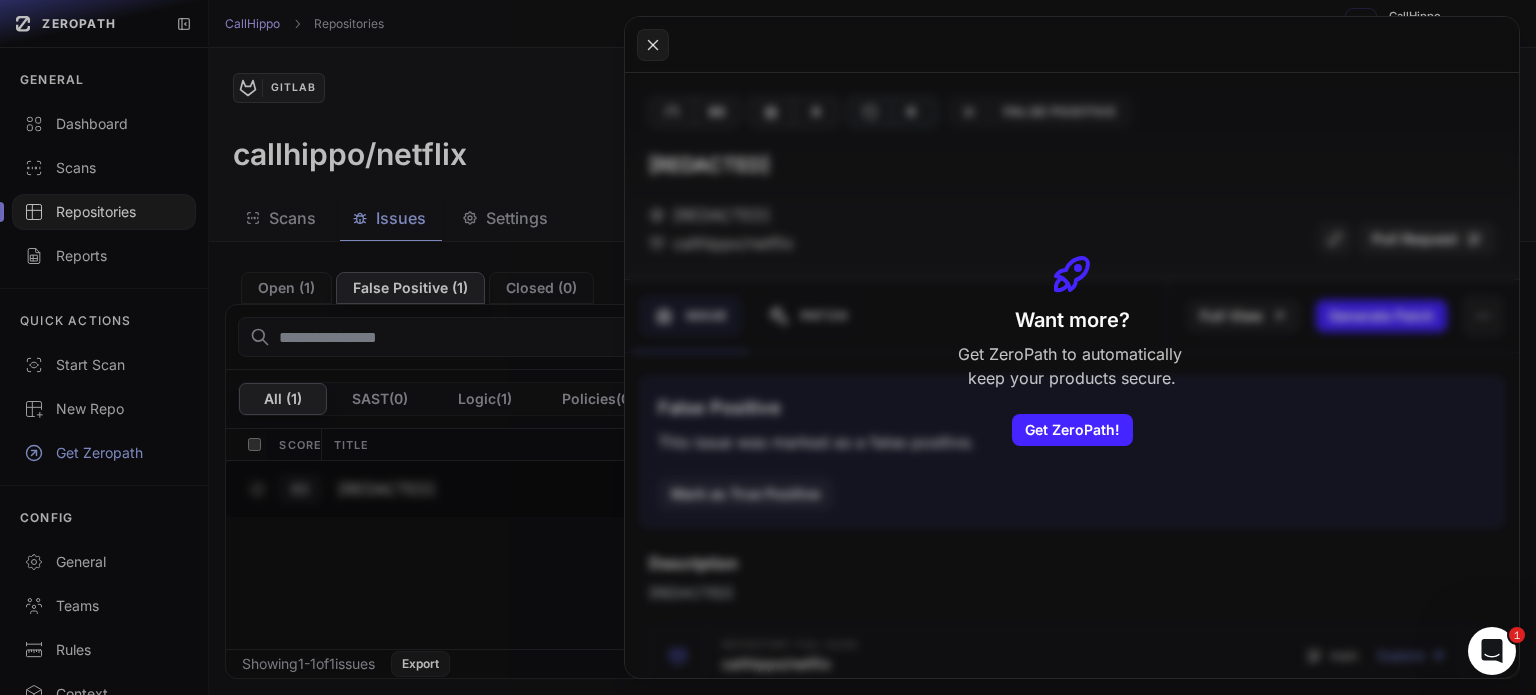 click 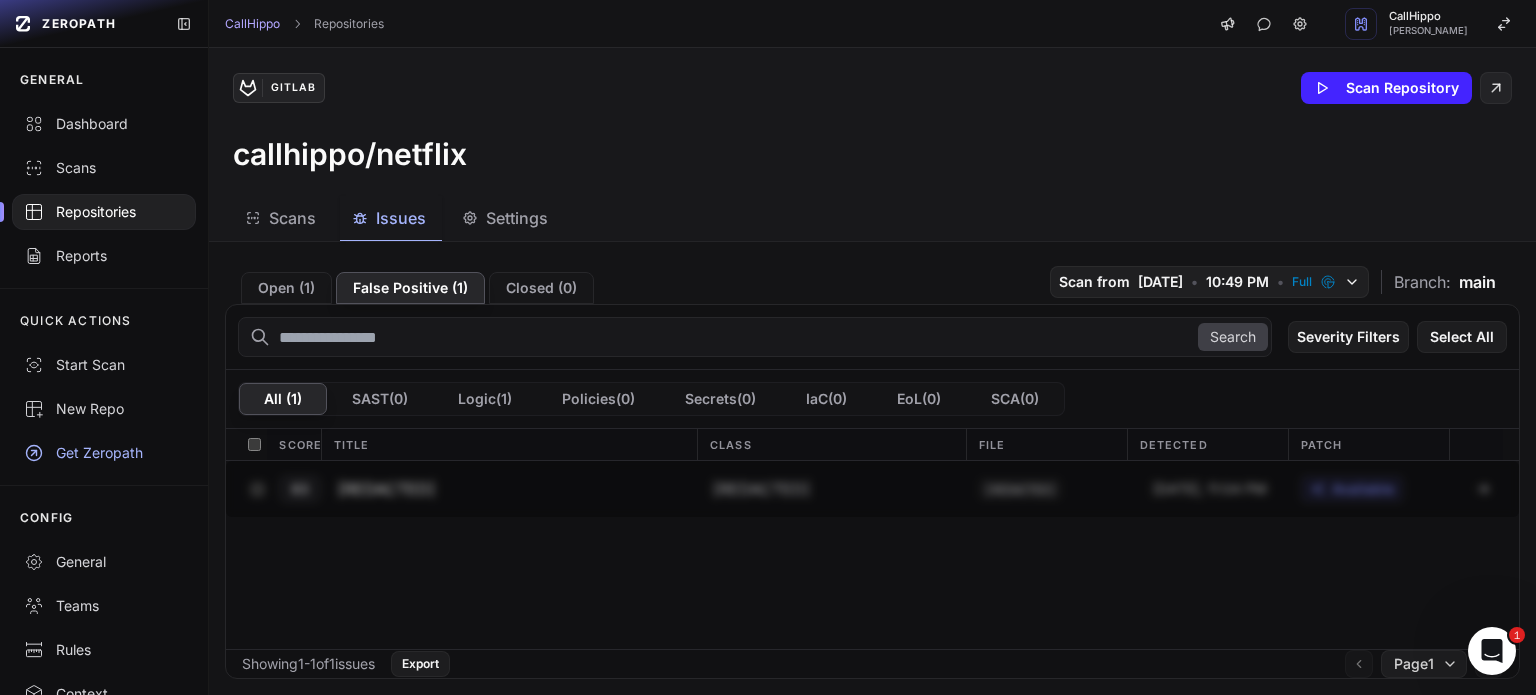 click 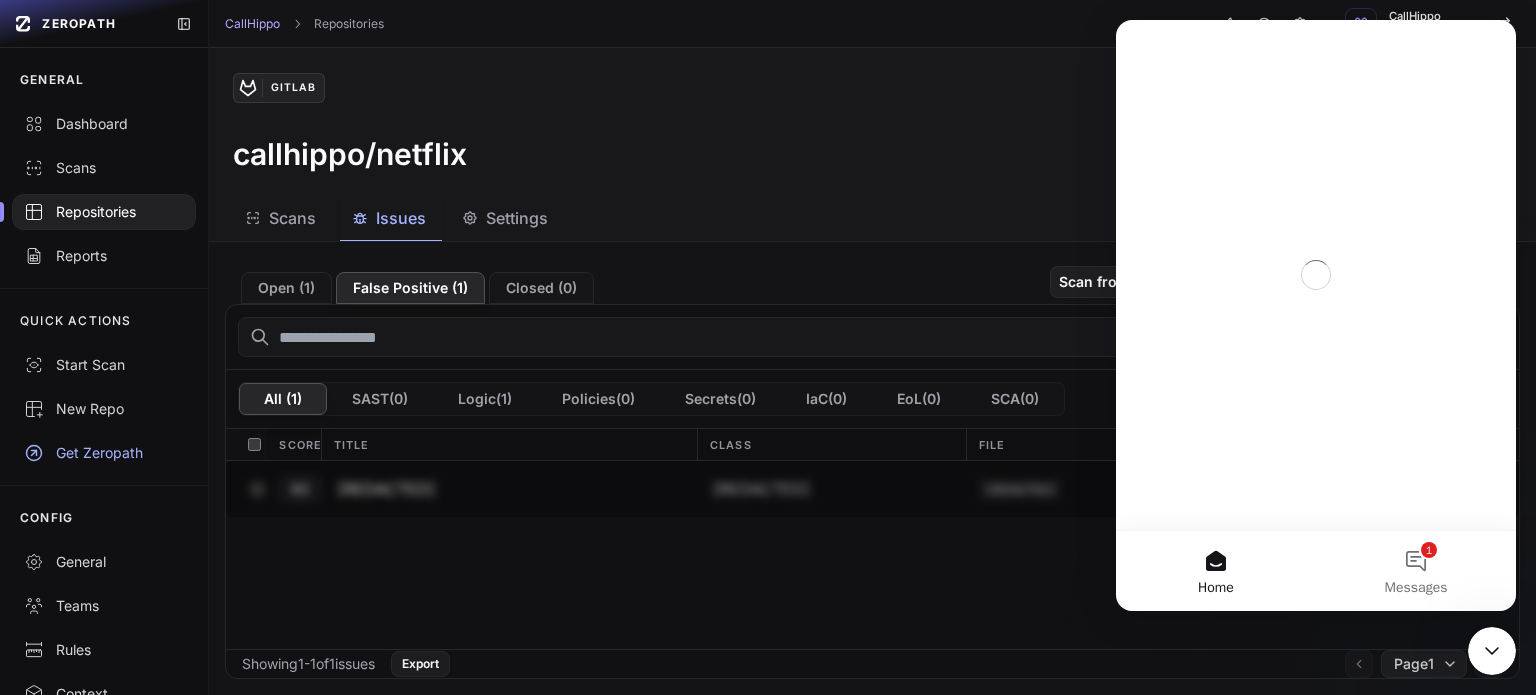 scroll, scrollTop: 0, scrollLeft: 0, axis: both 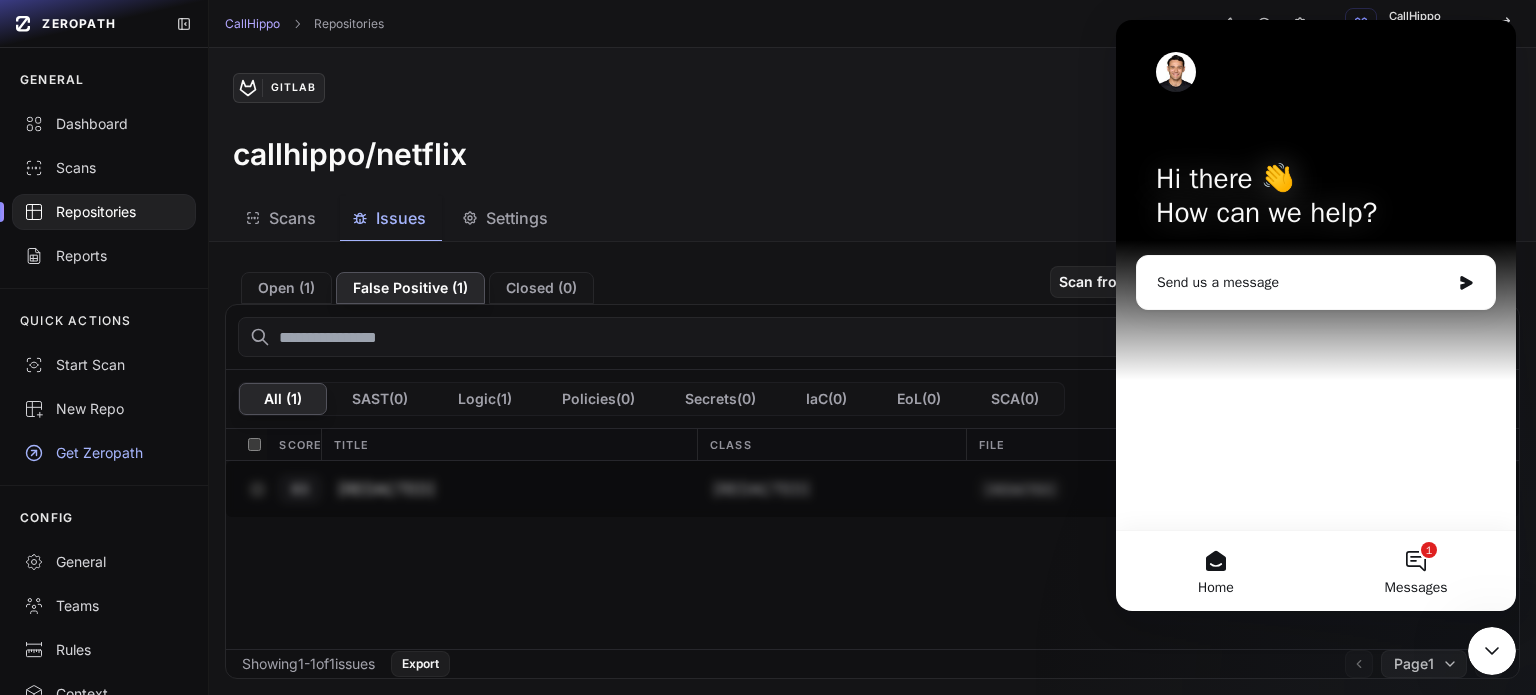 click on "1 Messages" at bounding box center [1416, 571] 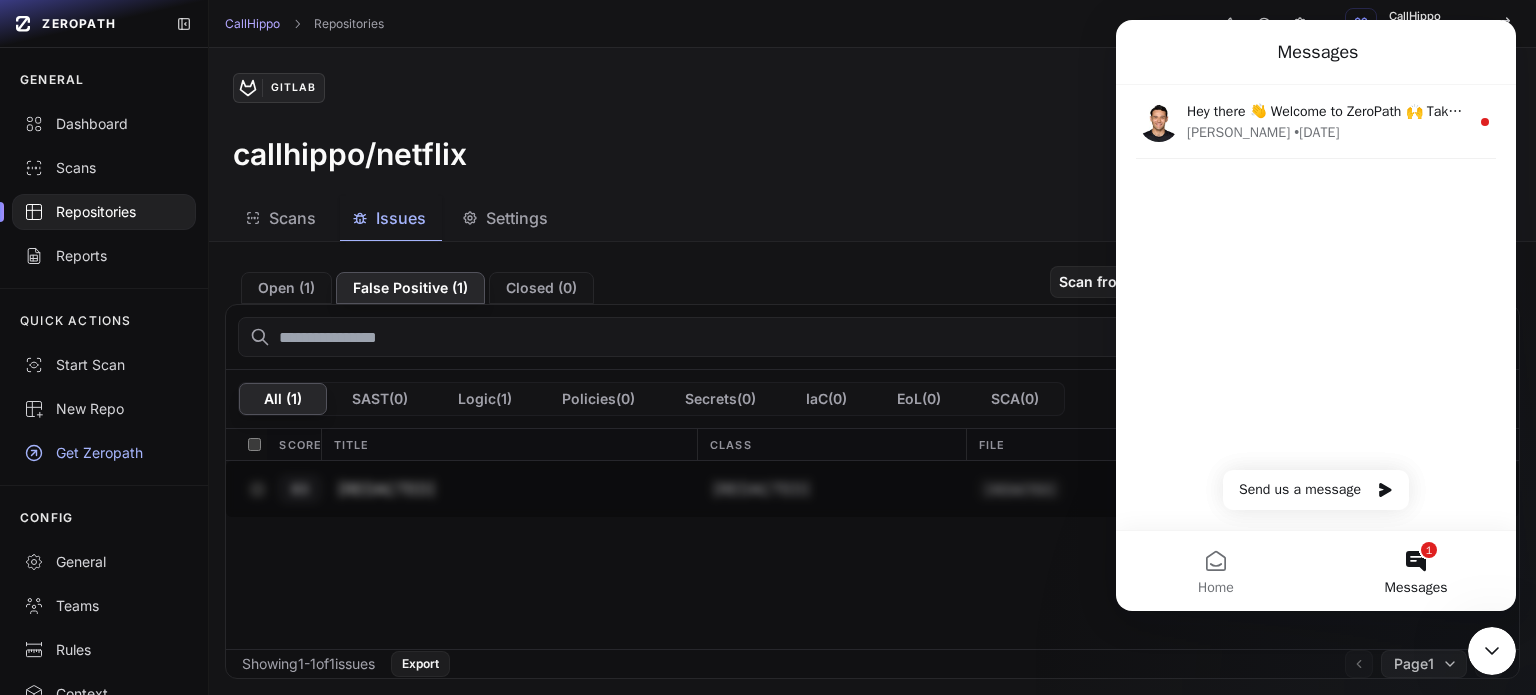 click on "83     [REDACTED]   [REDACTED]   [REDACTED]     [DATE], 11:04 PM     Available" at bounding box center (872, 555) 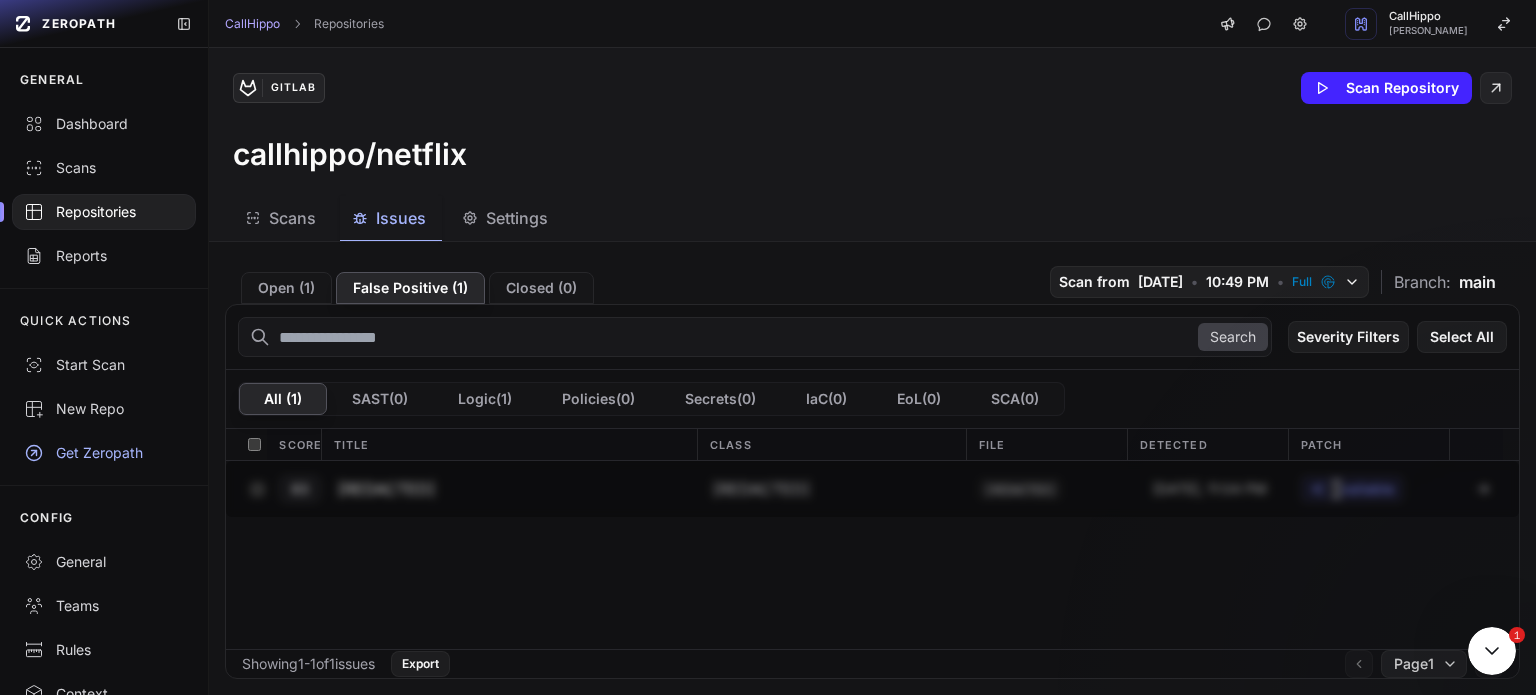 scroll, scrollTop: 0, scrollLeft: 0, axis: both 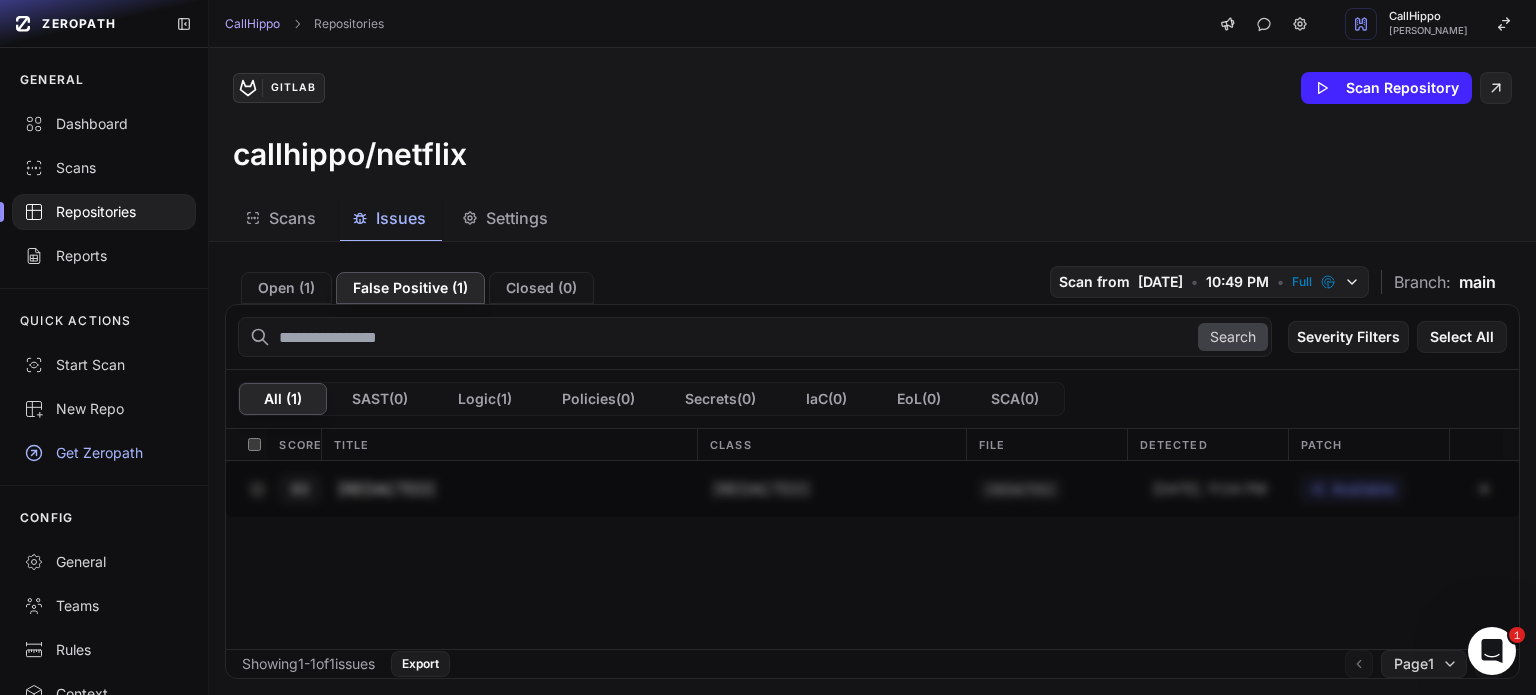 click on "83     [REDACTED]   [REDACTED]   [REDACTED]     [DATE], 11:04 PM     Available" at bounding box center (872, 555) 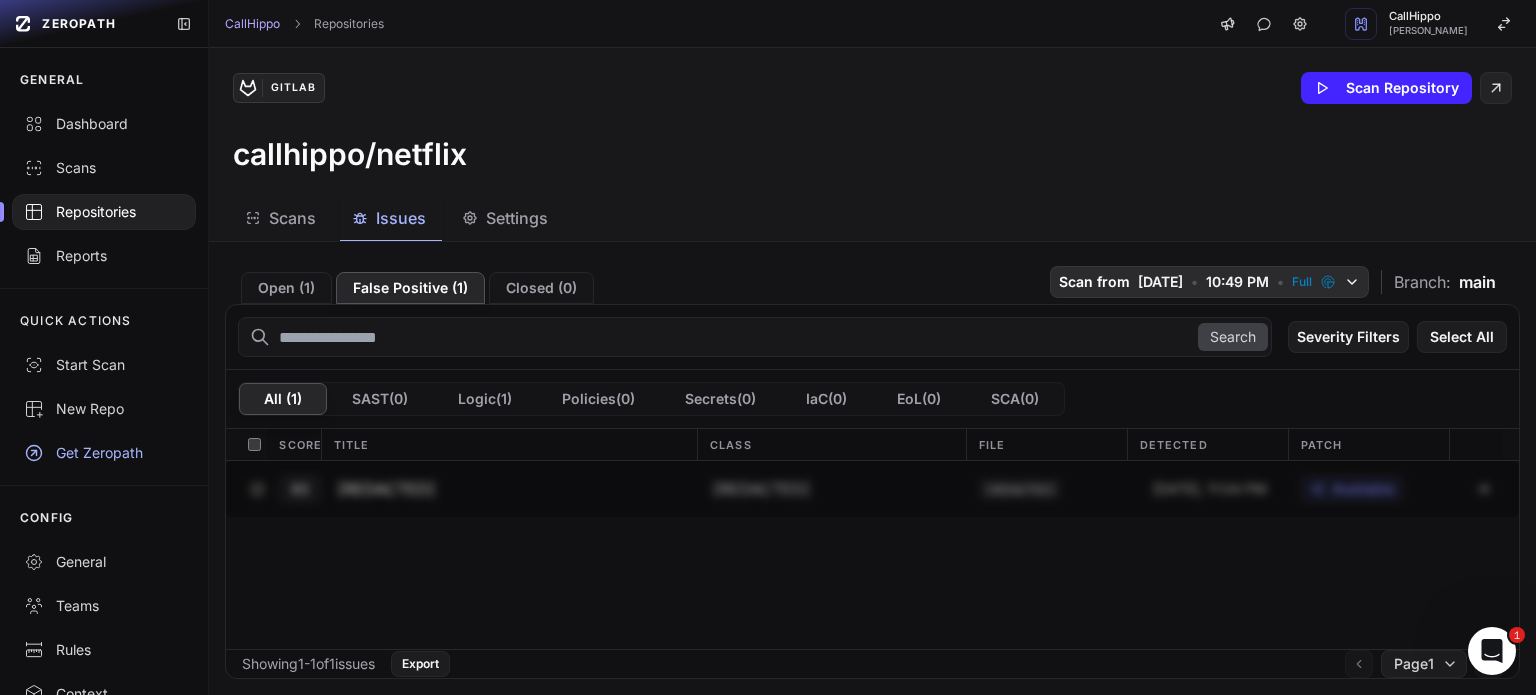 click 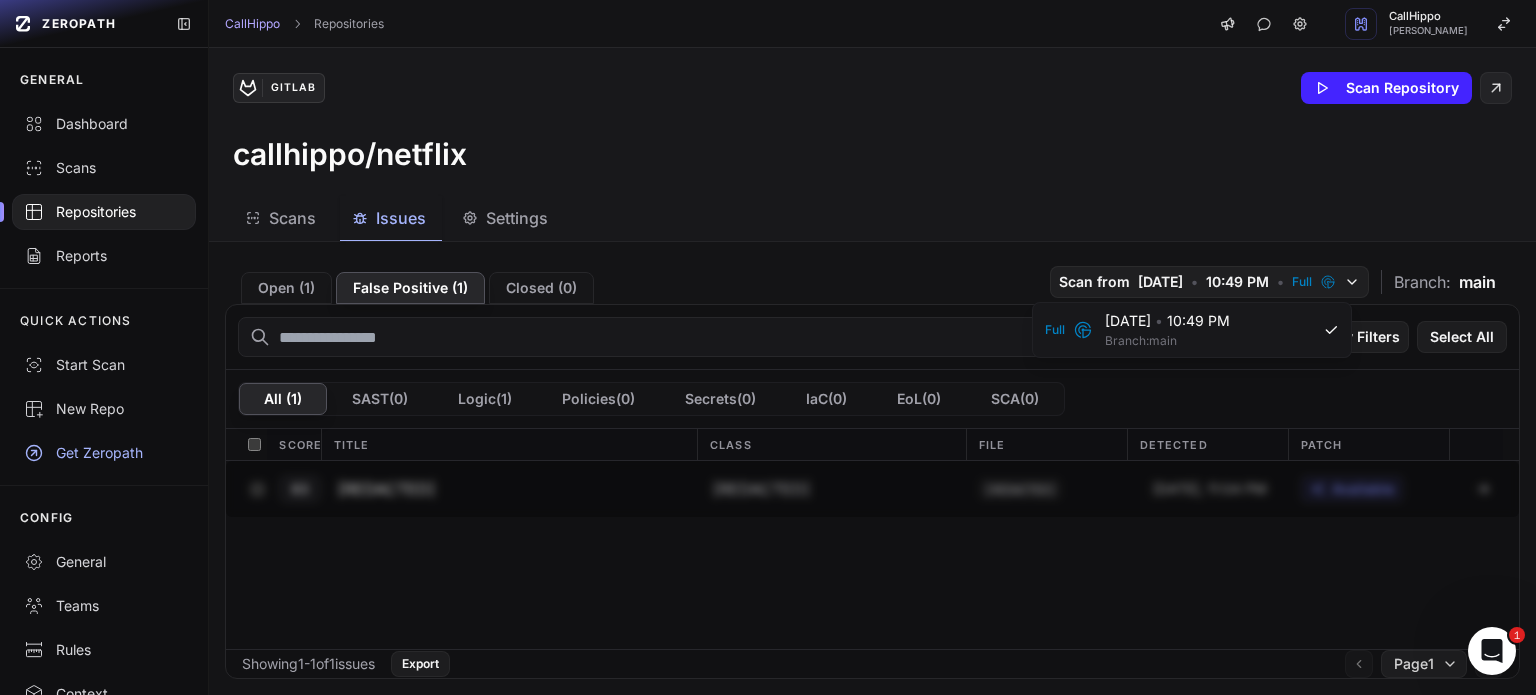 click on "83     [REDACTED]   [REDACTED]   [REDACTED]     [DATE], 11:04 PM     Available" at bounding box center [872, 555] 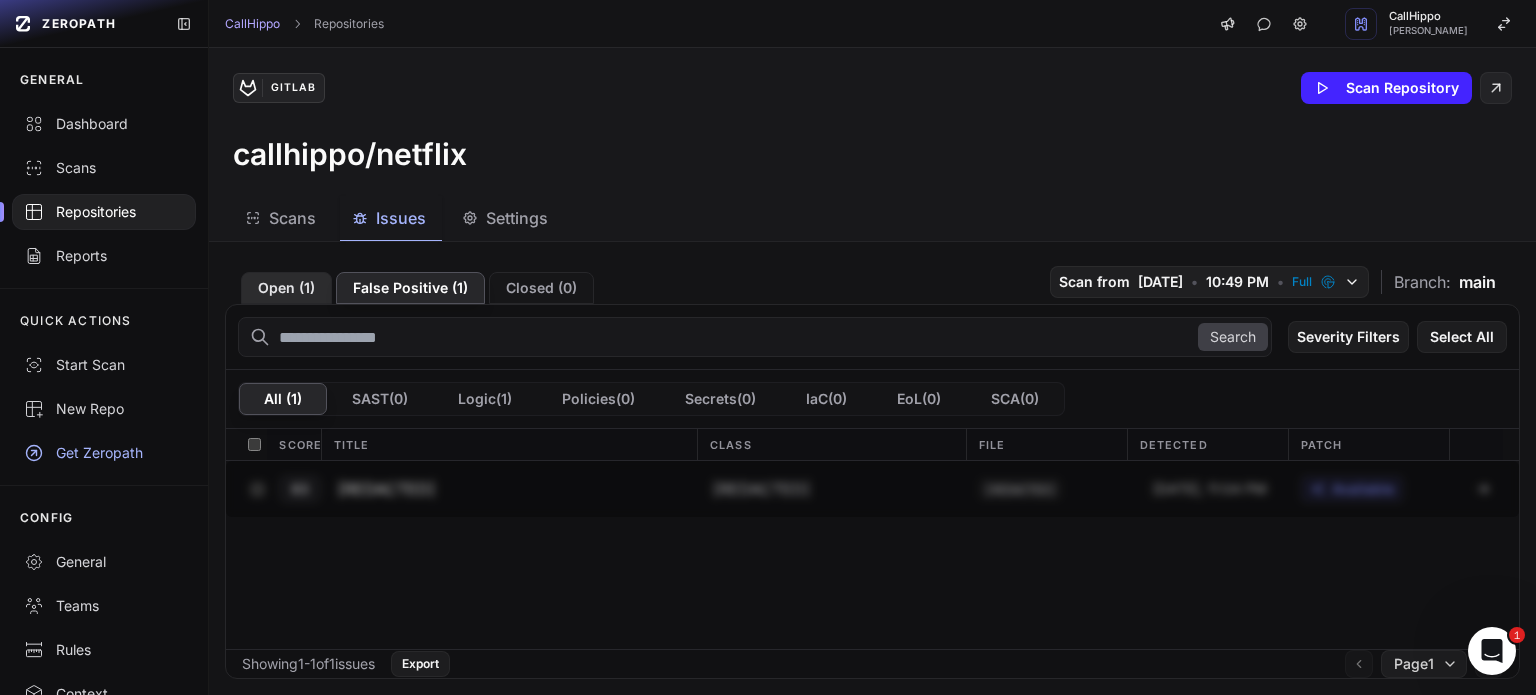 click on "Open ( 1 )" at bounding box center (286, 288) 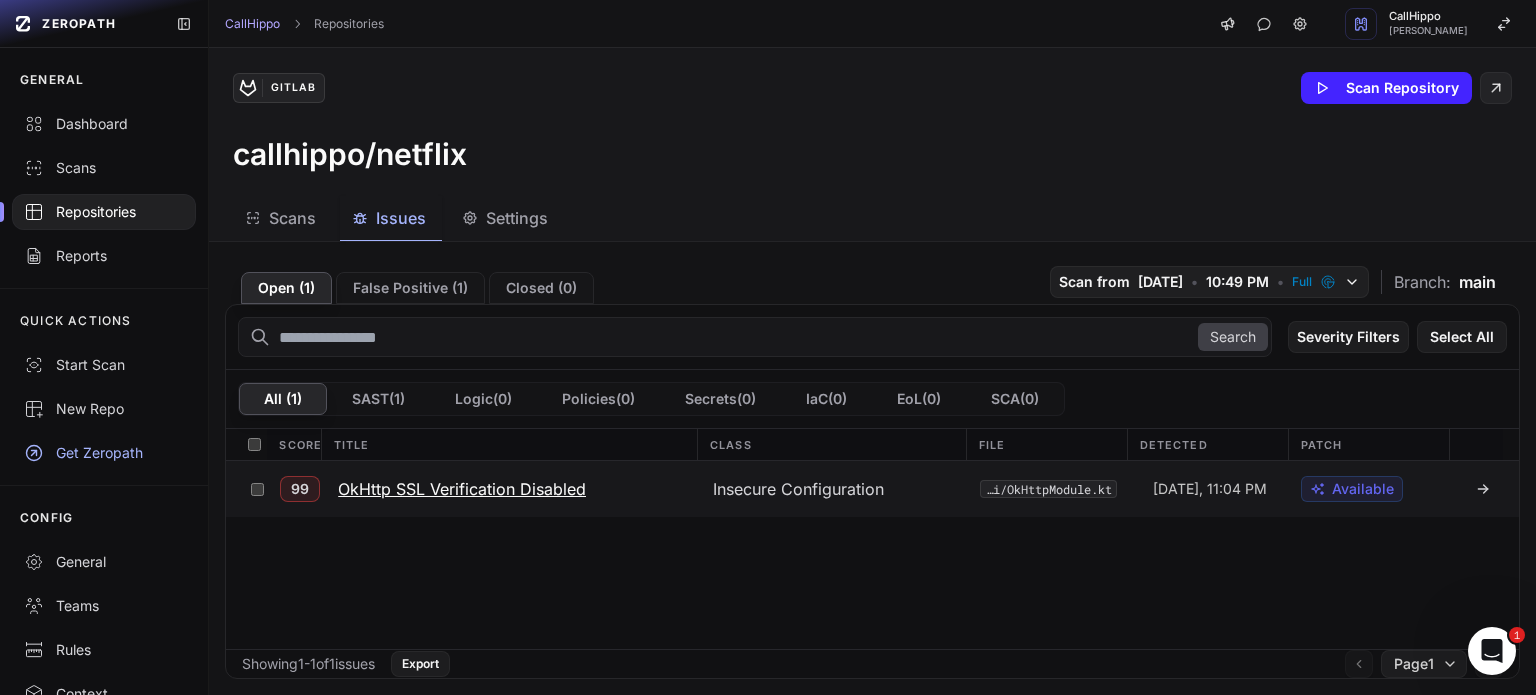 click 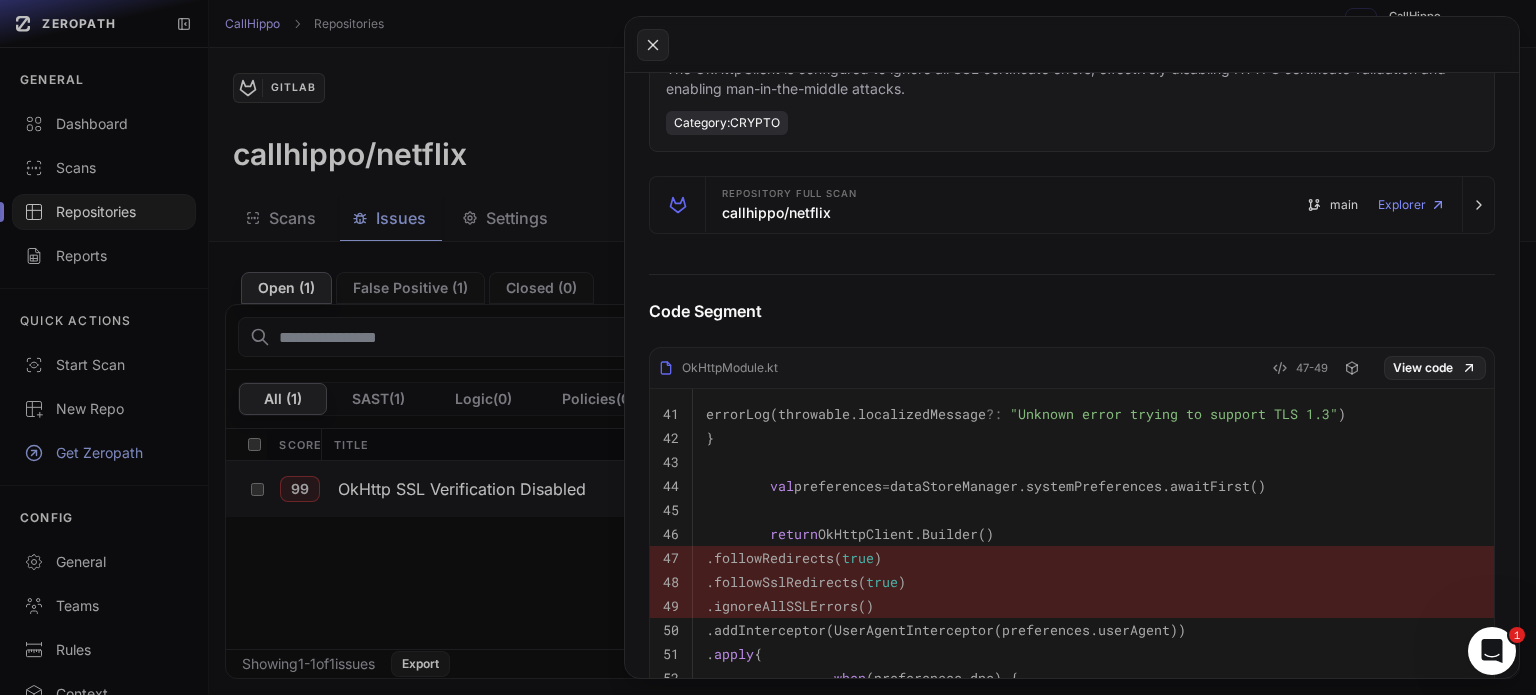 scroll, scrollTop: 500, scrollLeft: 0, axis: vertical 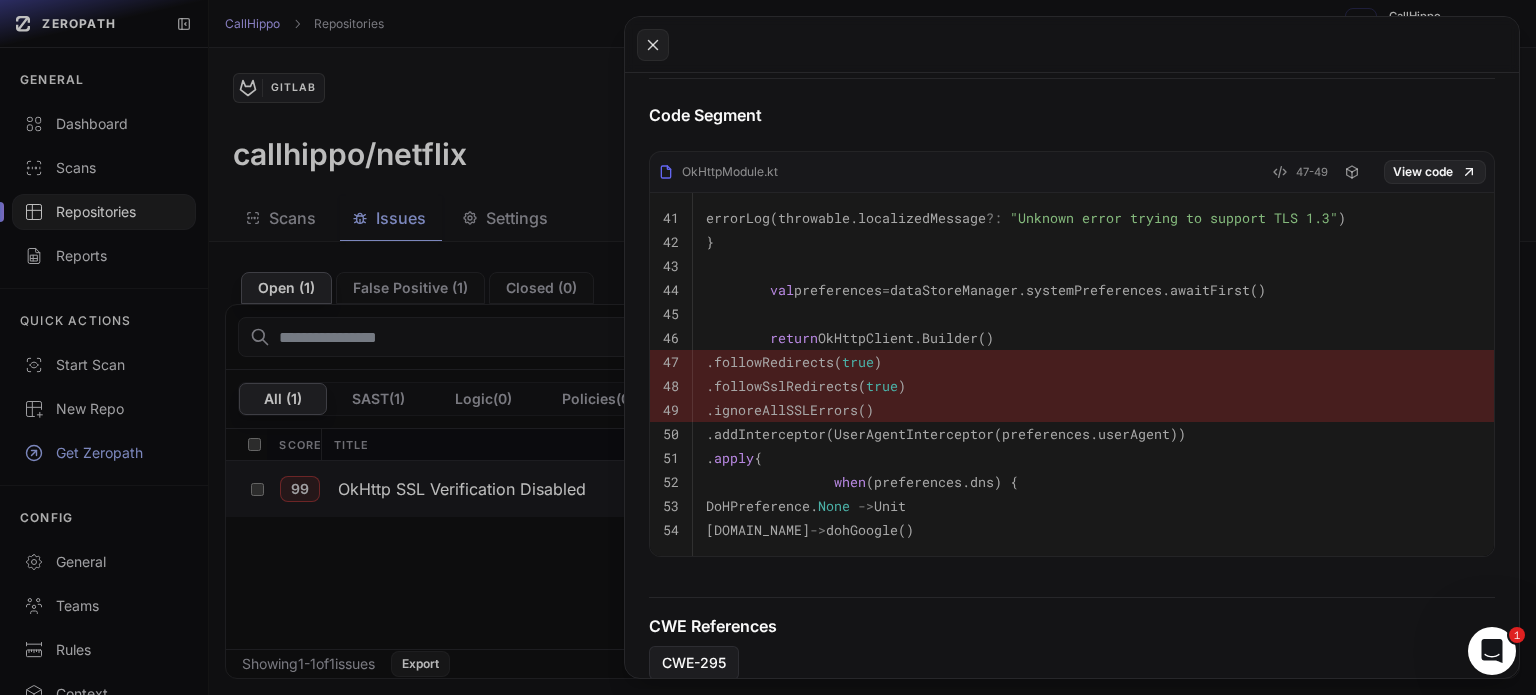 click 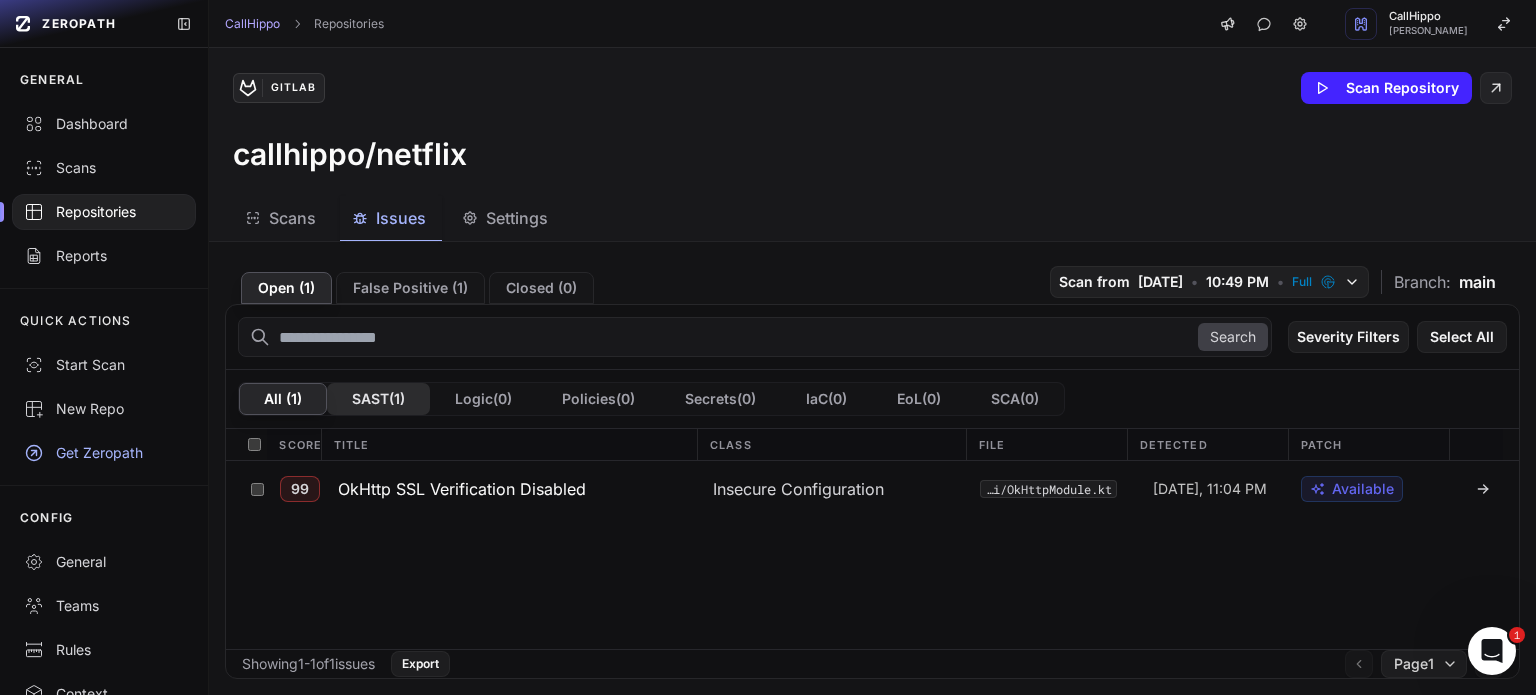 click on "SAST  ( 1 )" at bounding box center [378, 399] 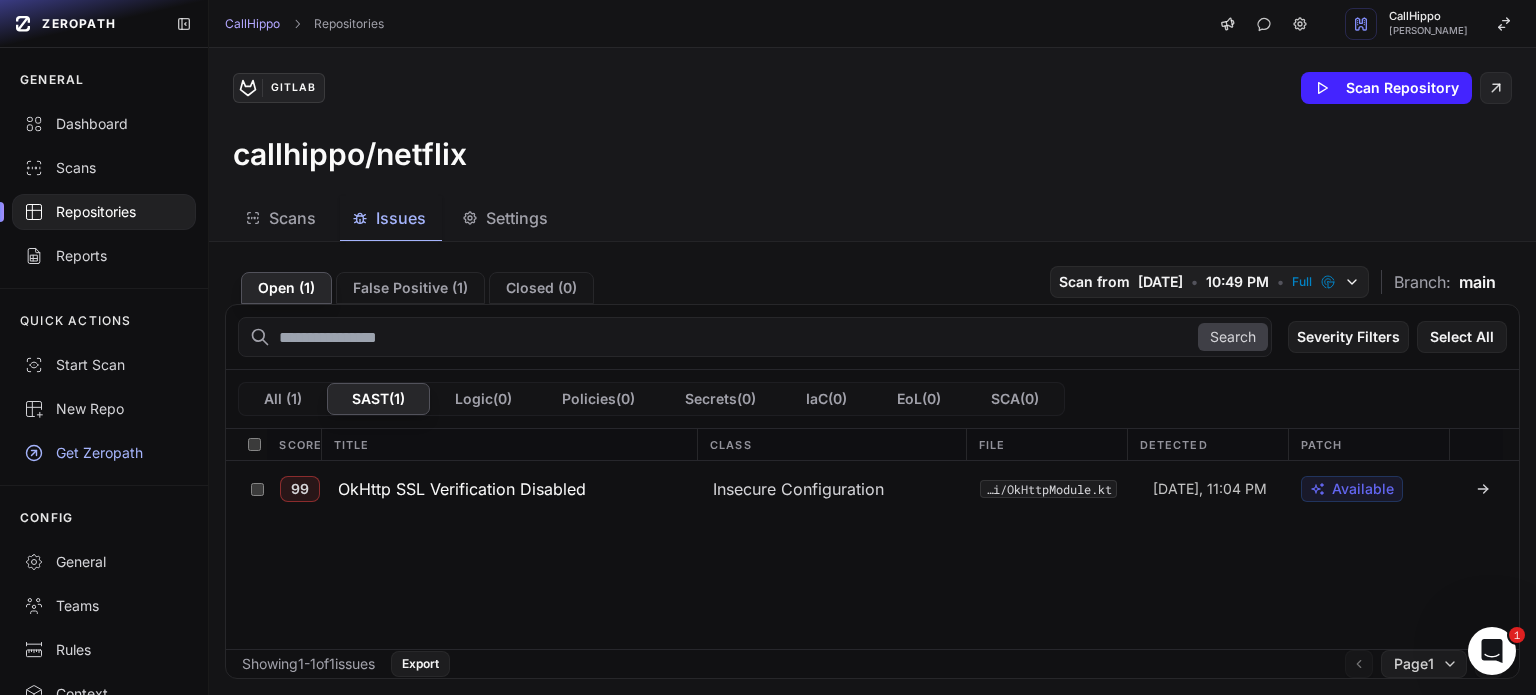 click on "Showing  1  -  1  of  1  issues" at bounding box center (308, 664) 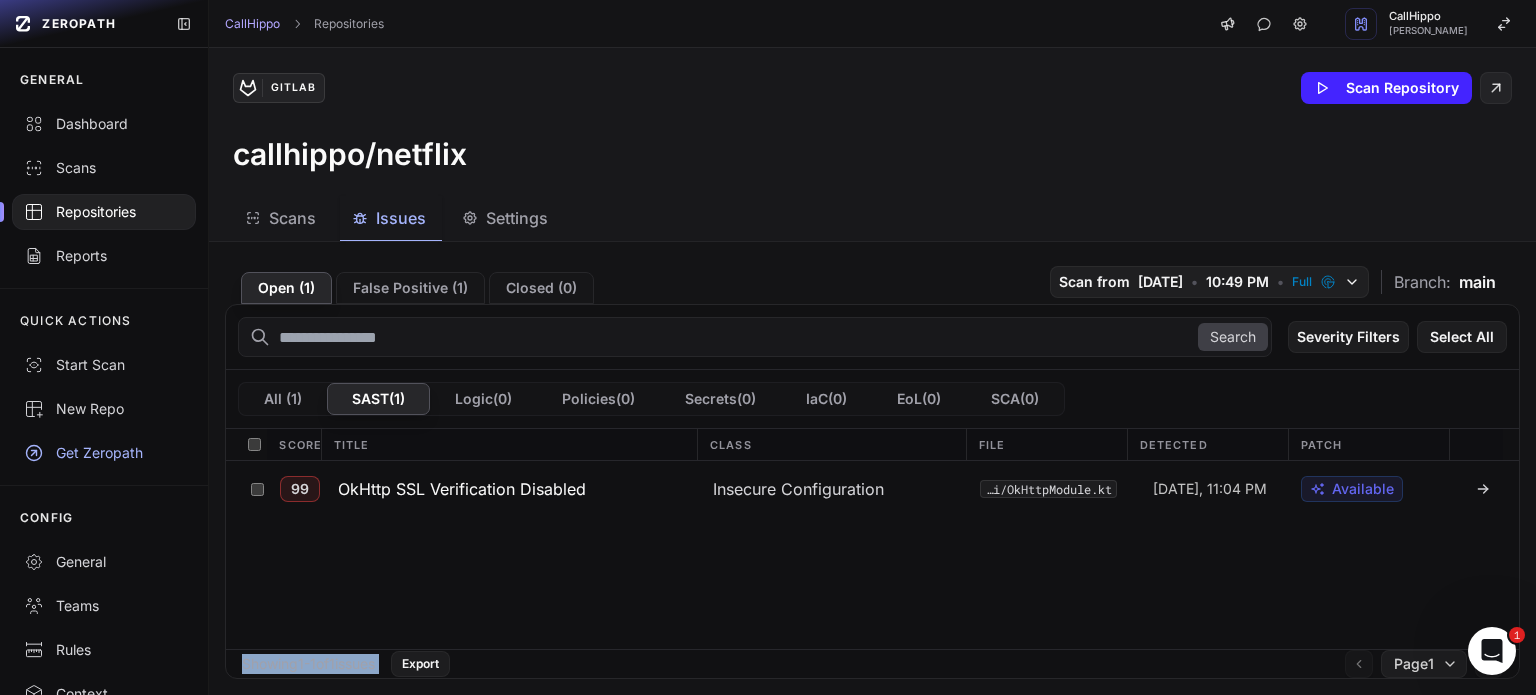 click on "Showing  1  -  1  of  1  issues" at bounding box center [308, 664] 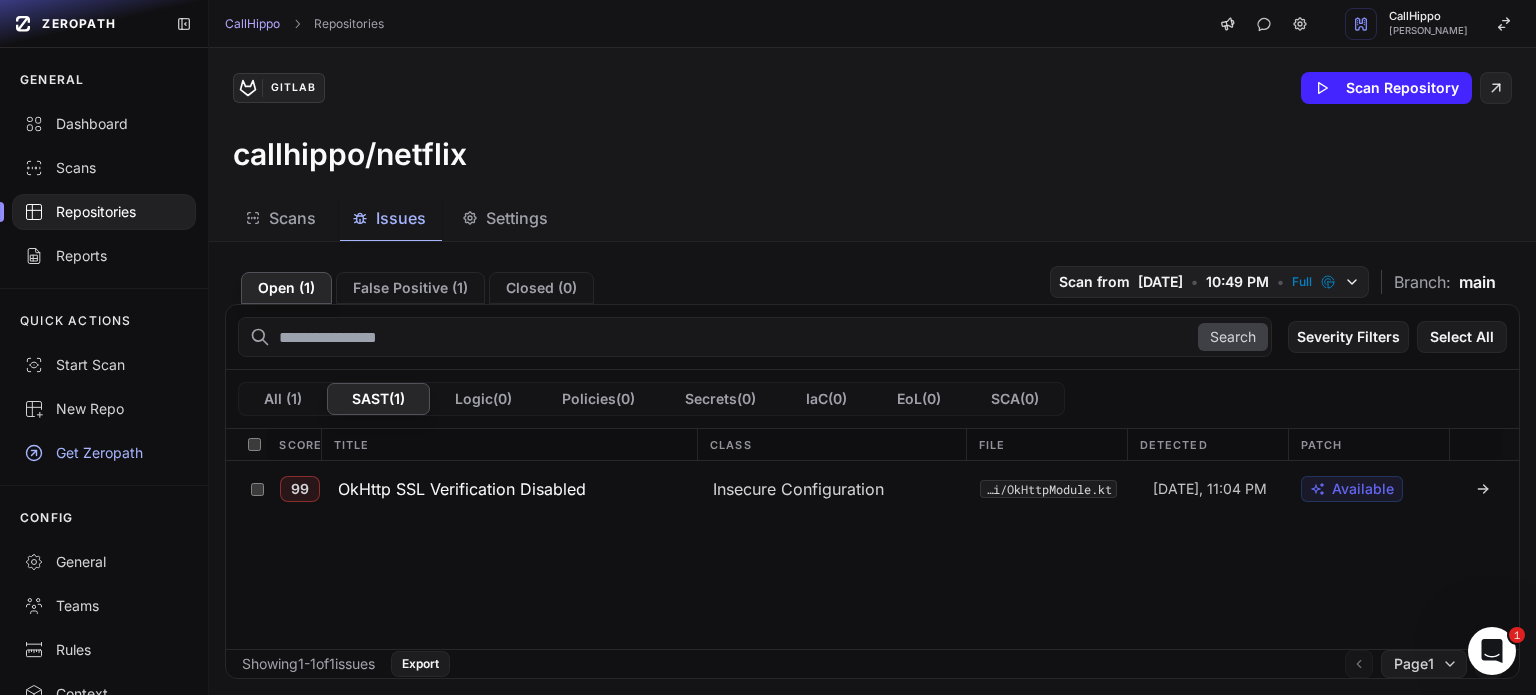 click on "99     OkHttp SSL Verification Disabled   Insecure Configuration   core/network/src/main/kotlin/com/flixclusive/core/network/di/OkHttpModule.kt     [DATE], 11:04 PM     Available" at bounding box center (872, 555) 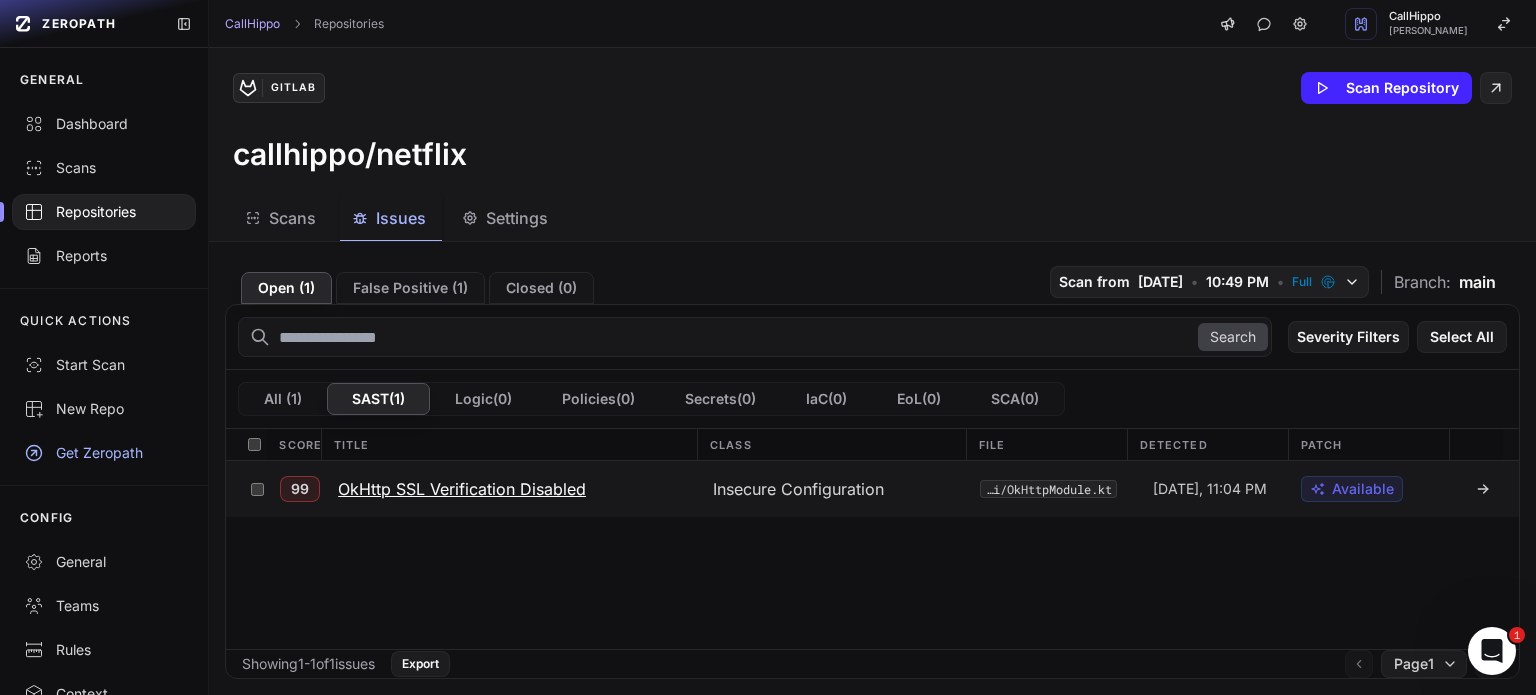 click on "OkHttp SSL Verification Disabled" at bounding box center [462, 489] 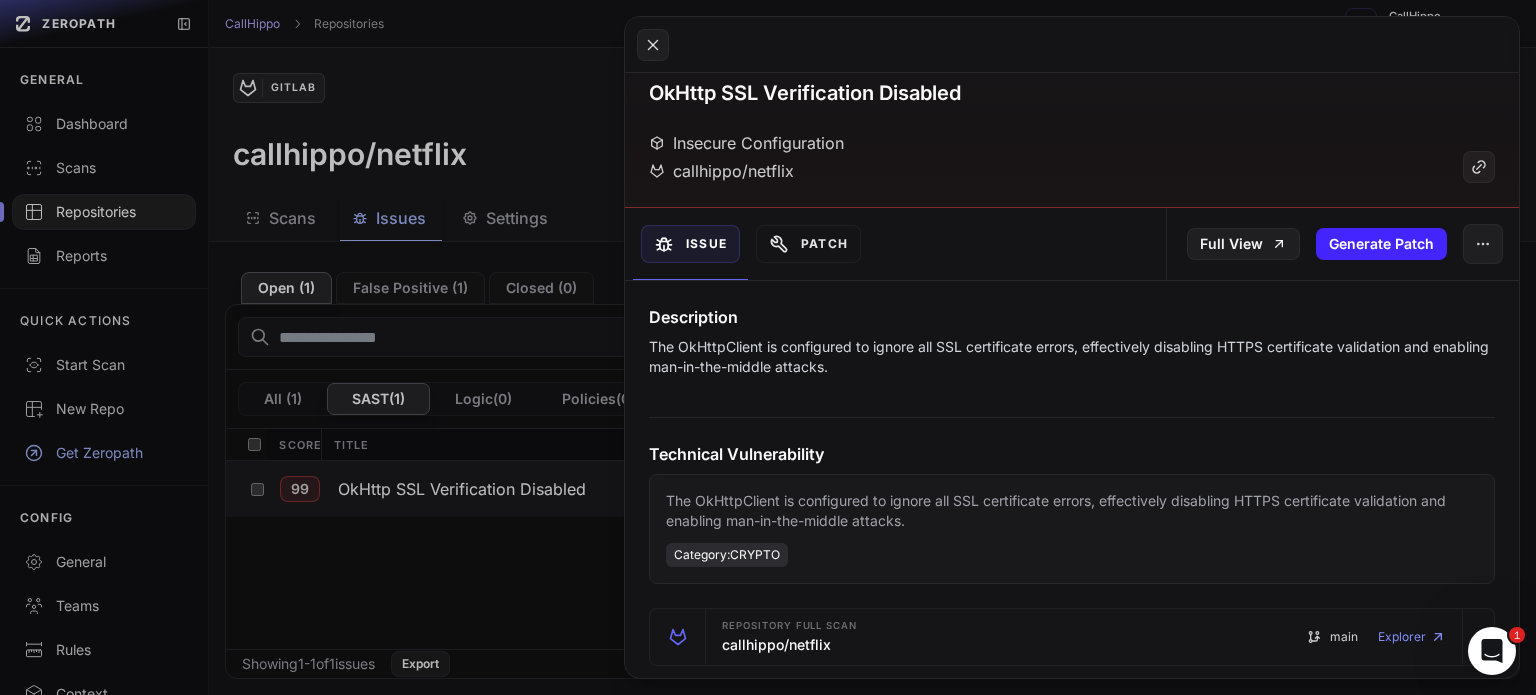 scroll, scrollTop: 0, scrollLeft: 0, axis: both 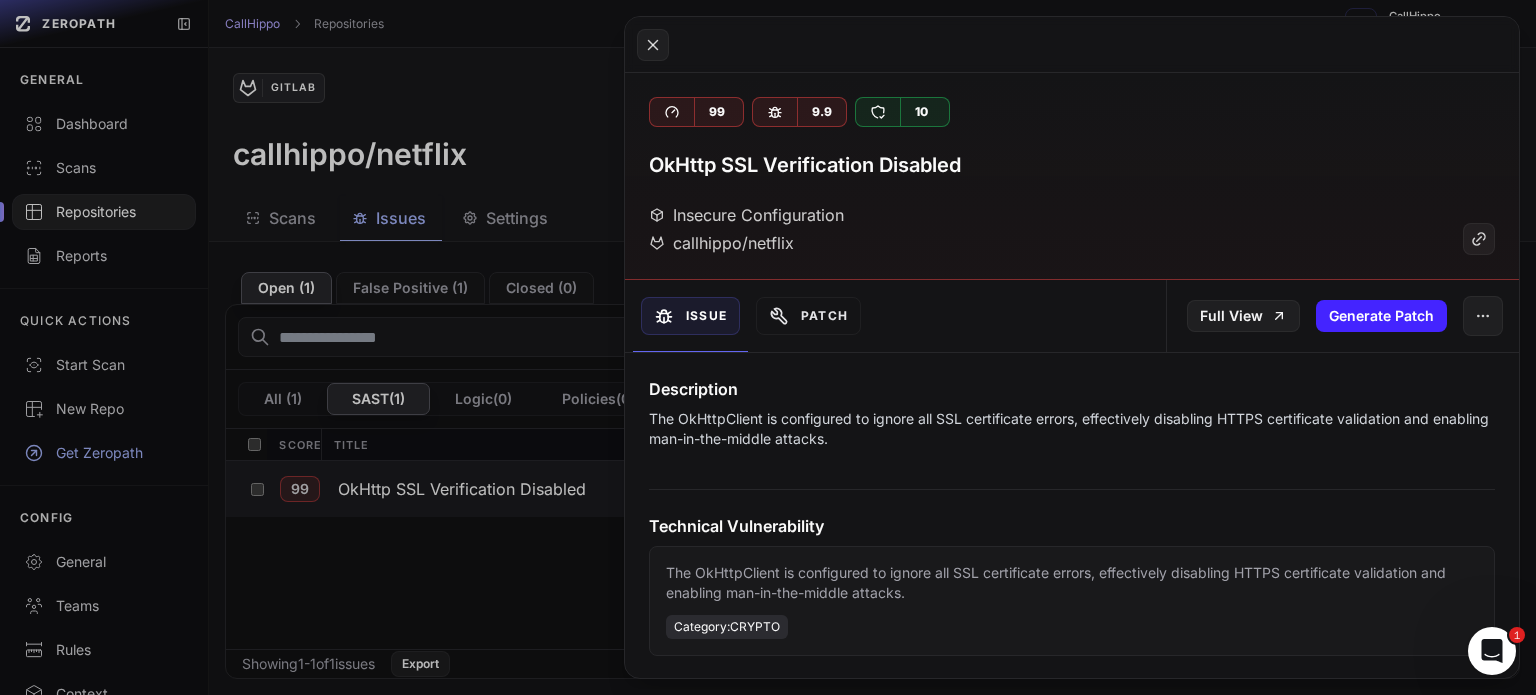 click at bounding box center (1072, 489) 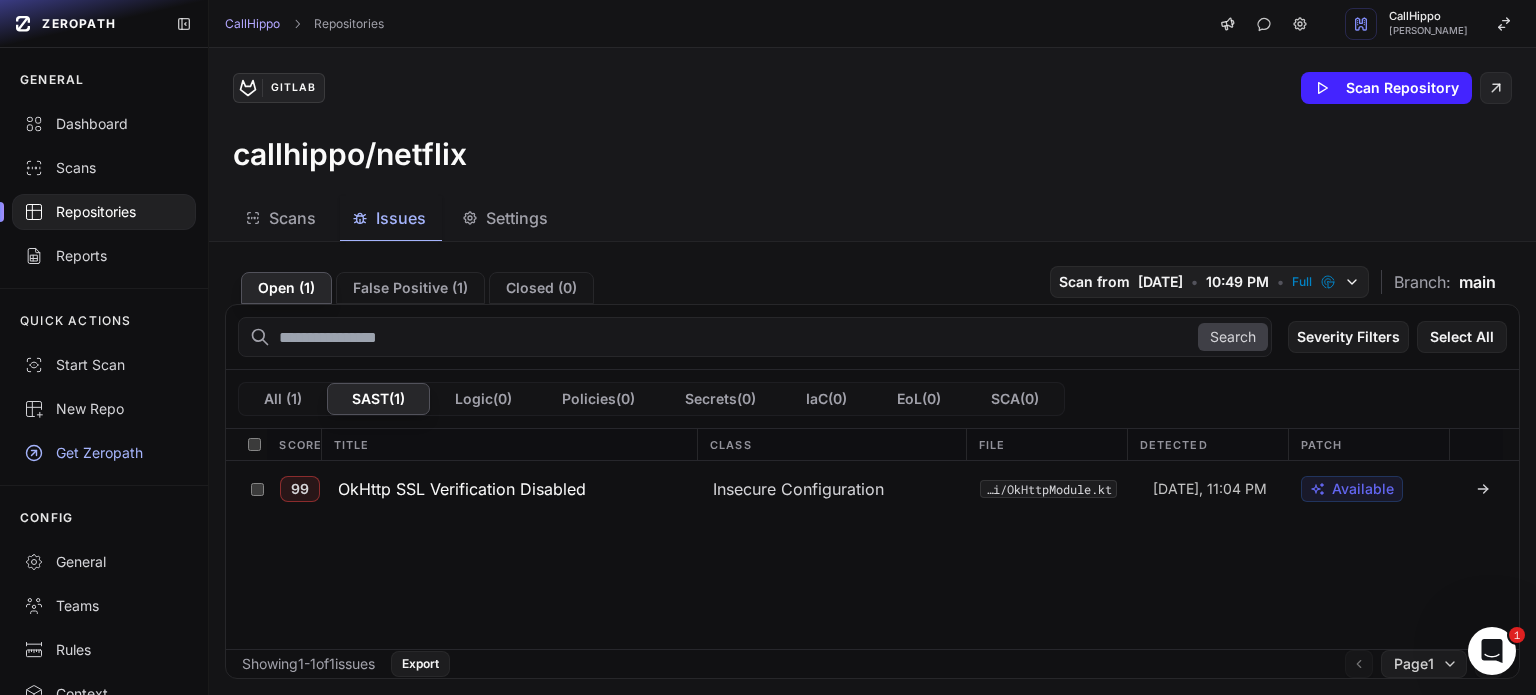 click on "99     OkHttp SSL Verification Disabled   Insecure Configuration   core/network/src/main/kotlin/com/flixclusive/core/network/di/OkHttpModule.kt     [DATE], 11:04 PM     Available" at bounding box center [872, 555] 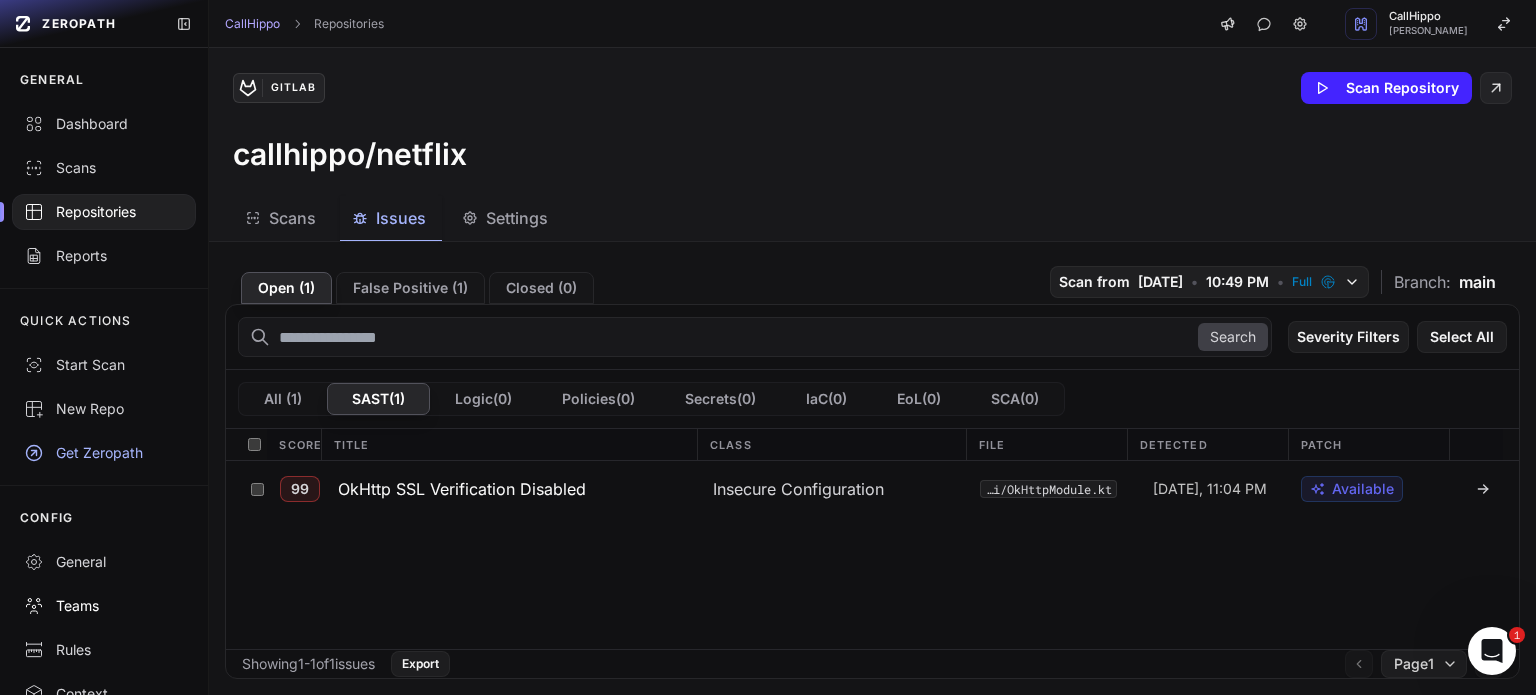 scroll, scrollTop: 183, scrollLeft: 0, axis: vertical 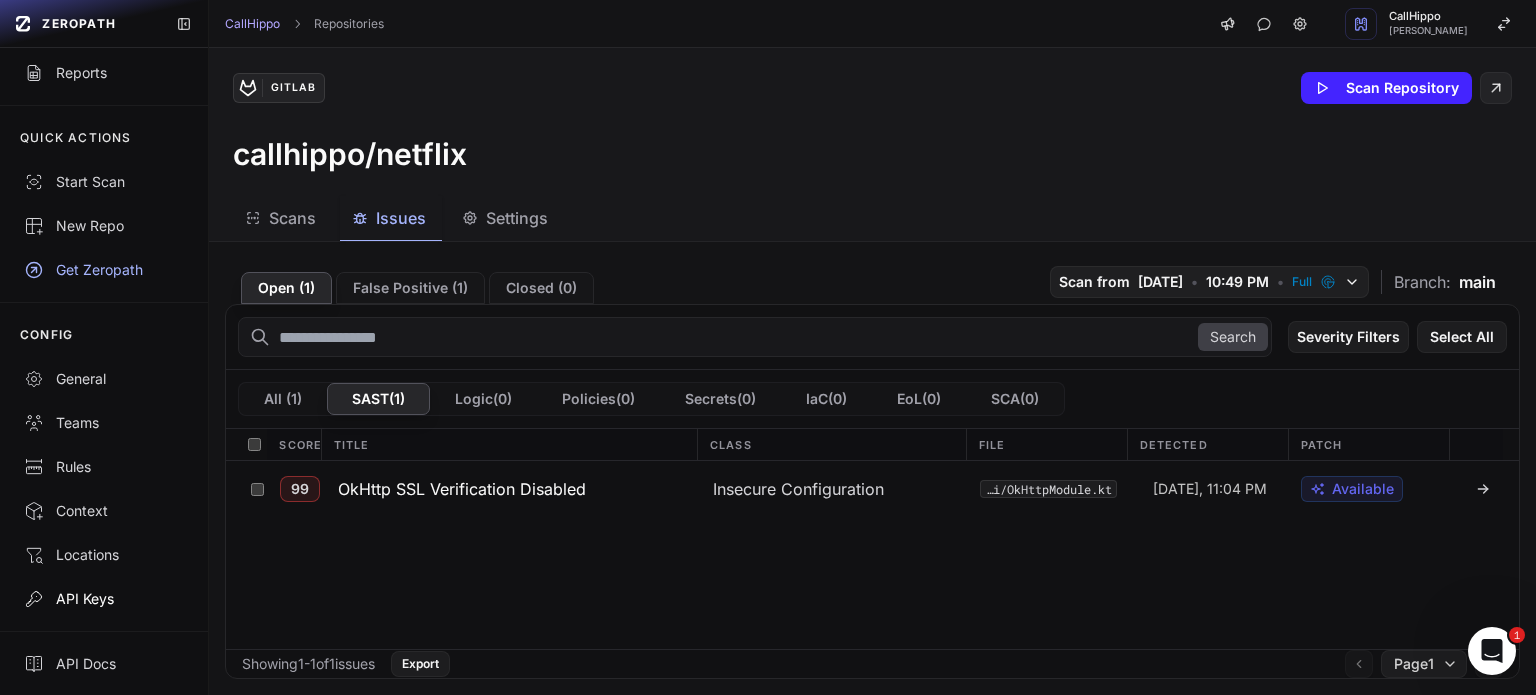 click on "API Keys" at bounding box center [104, 599] 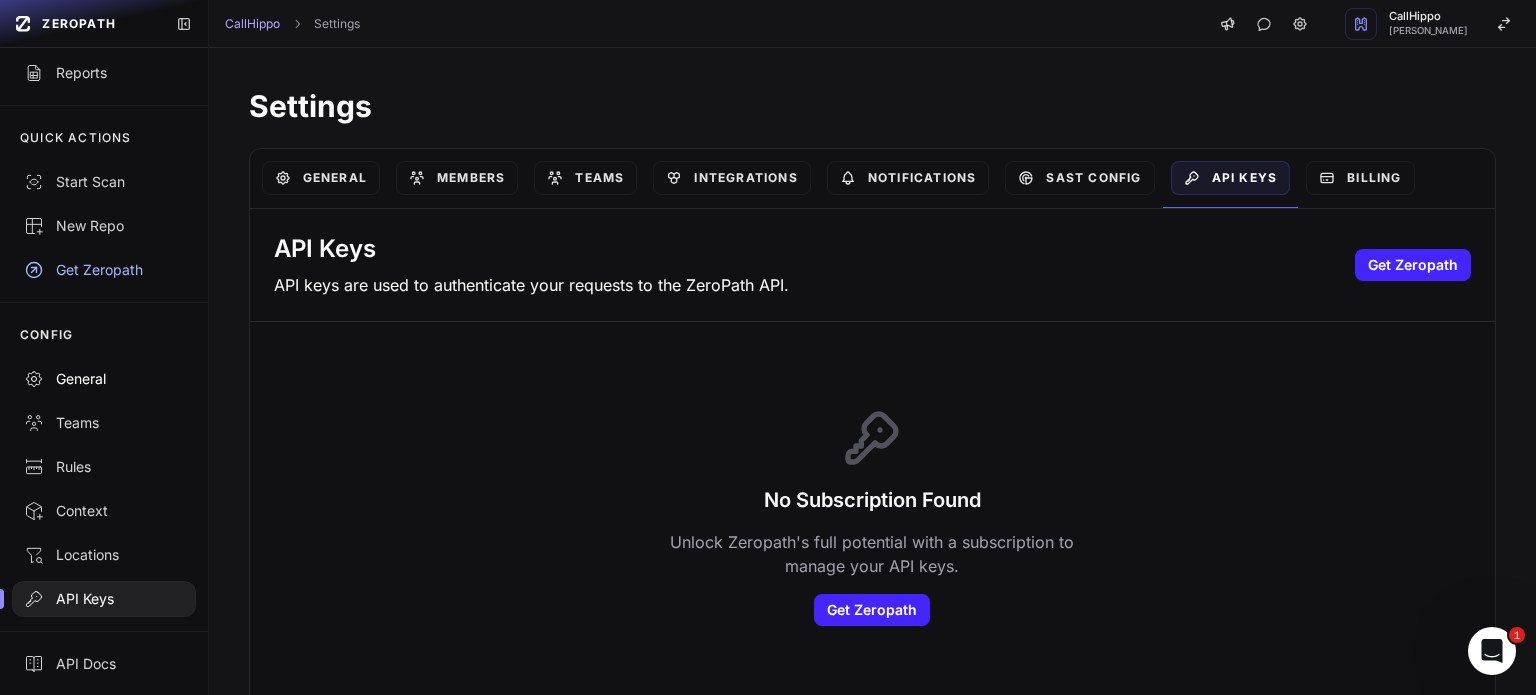 click on "General" at bounding box center [104, 379] 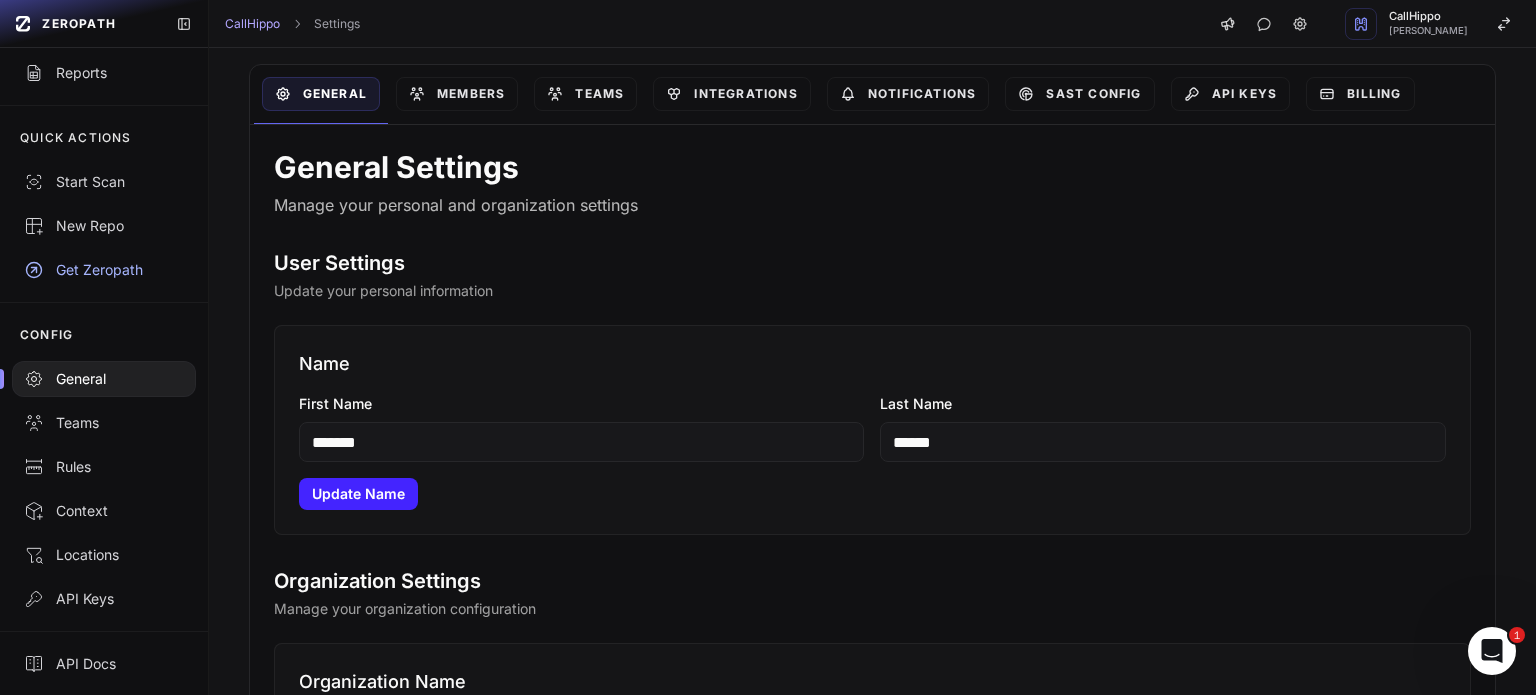 scroll, scrollTop: 0, scrollLeft: 0, axis: both 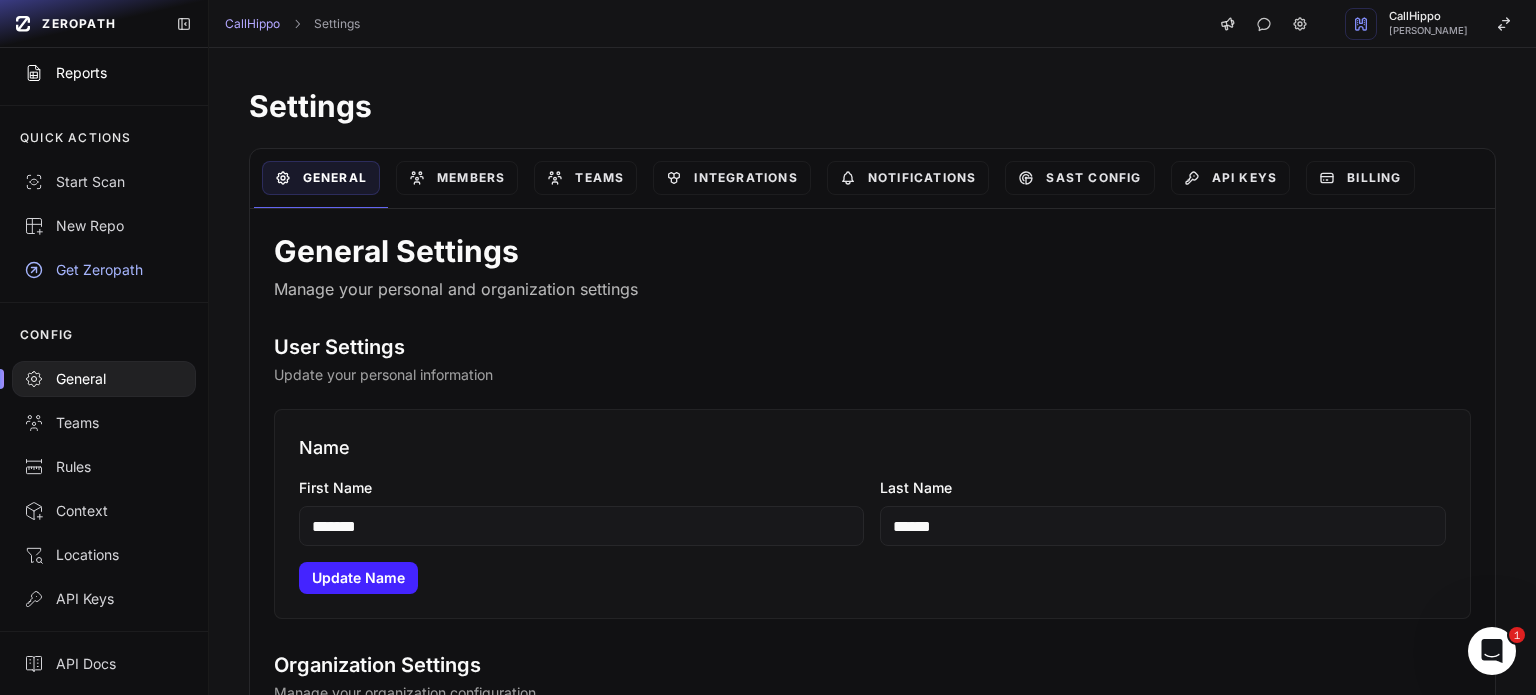 click on "Reports" at bounding box center (104, 73) 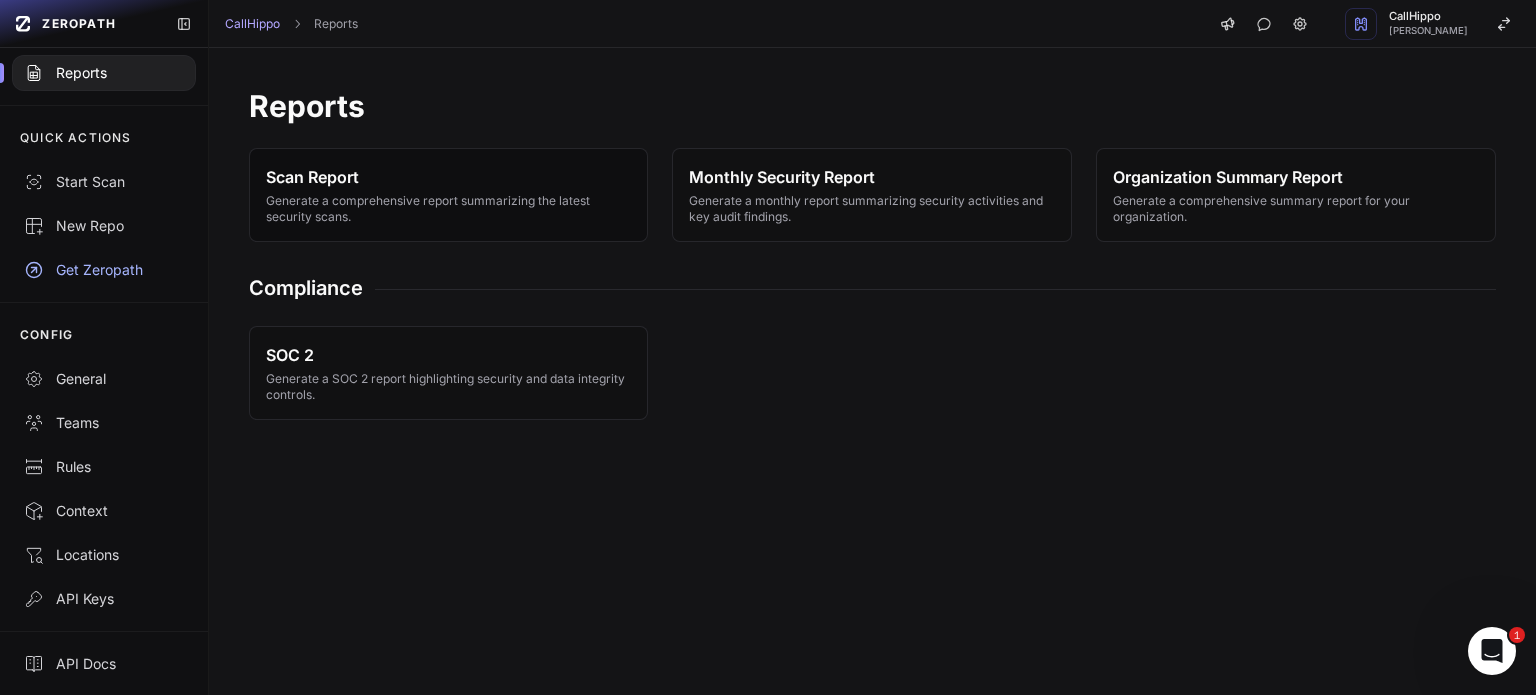 click on "Scan Report   Generate a comprehensive report summarizing the latest security scans." at bounding box center [449, 195] 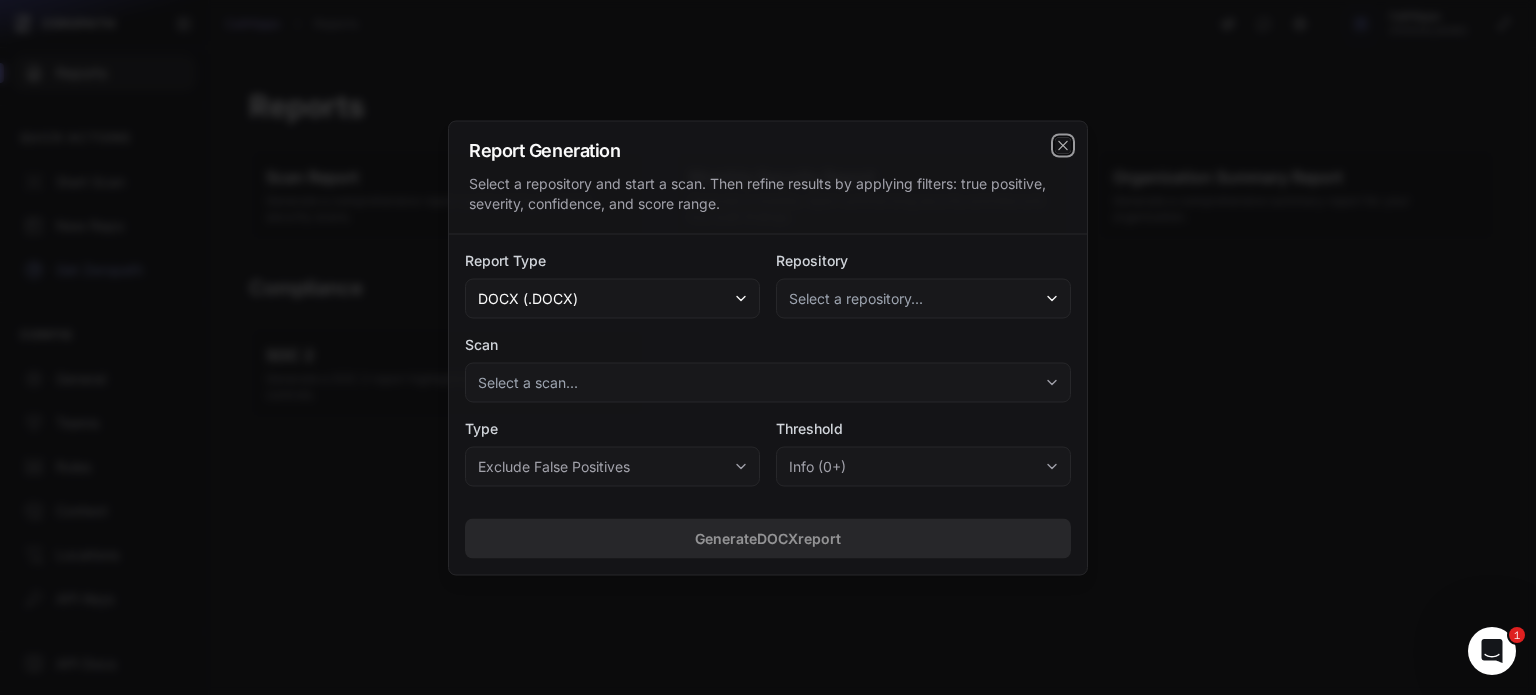 drag, startPoint x: 1068, startPoint y: 144, endPoint x: 1120, endPoint y: 119, distance: 57.697487 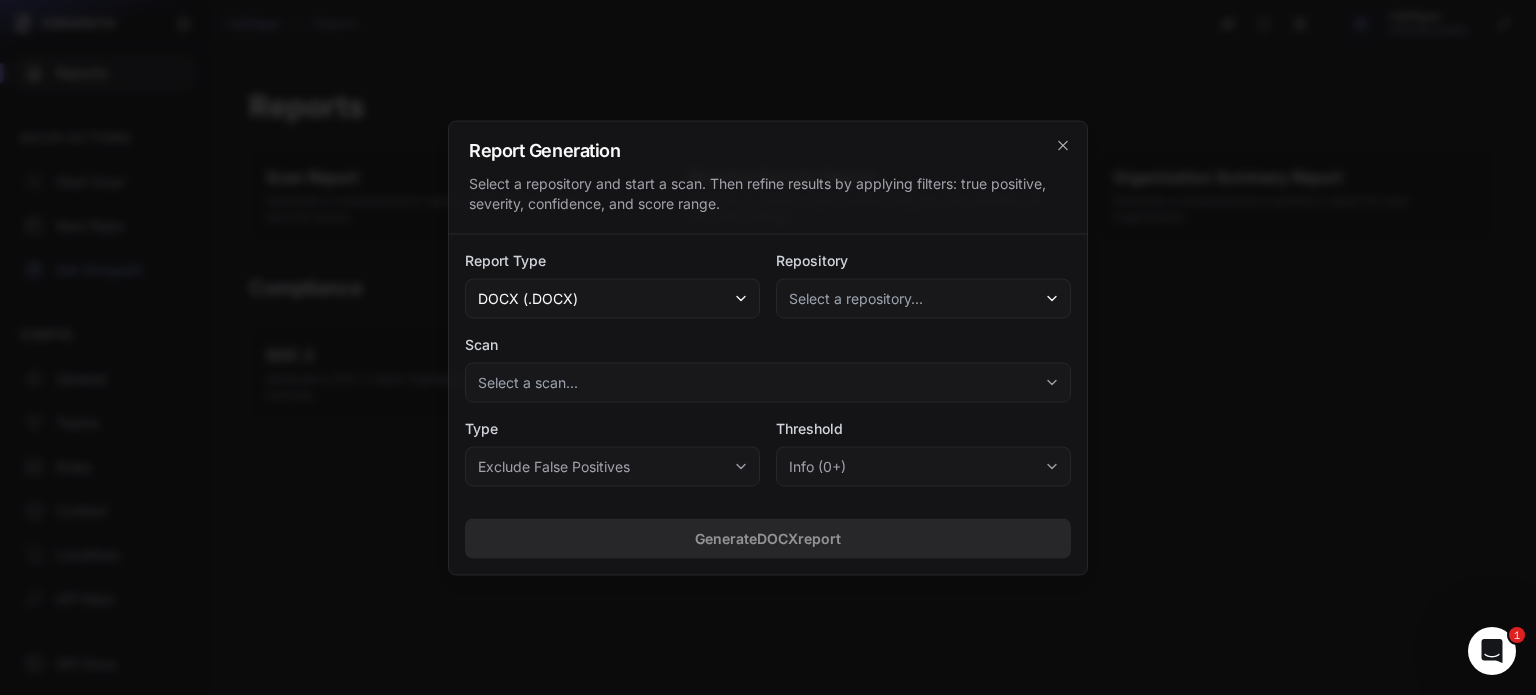 click on "Select a repository..." at bounding box center [923, 298] 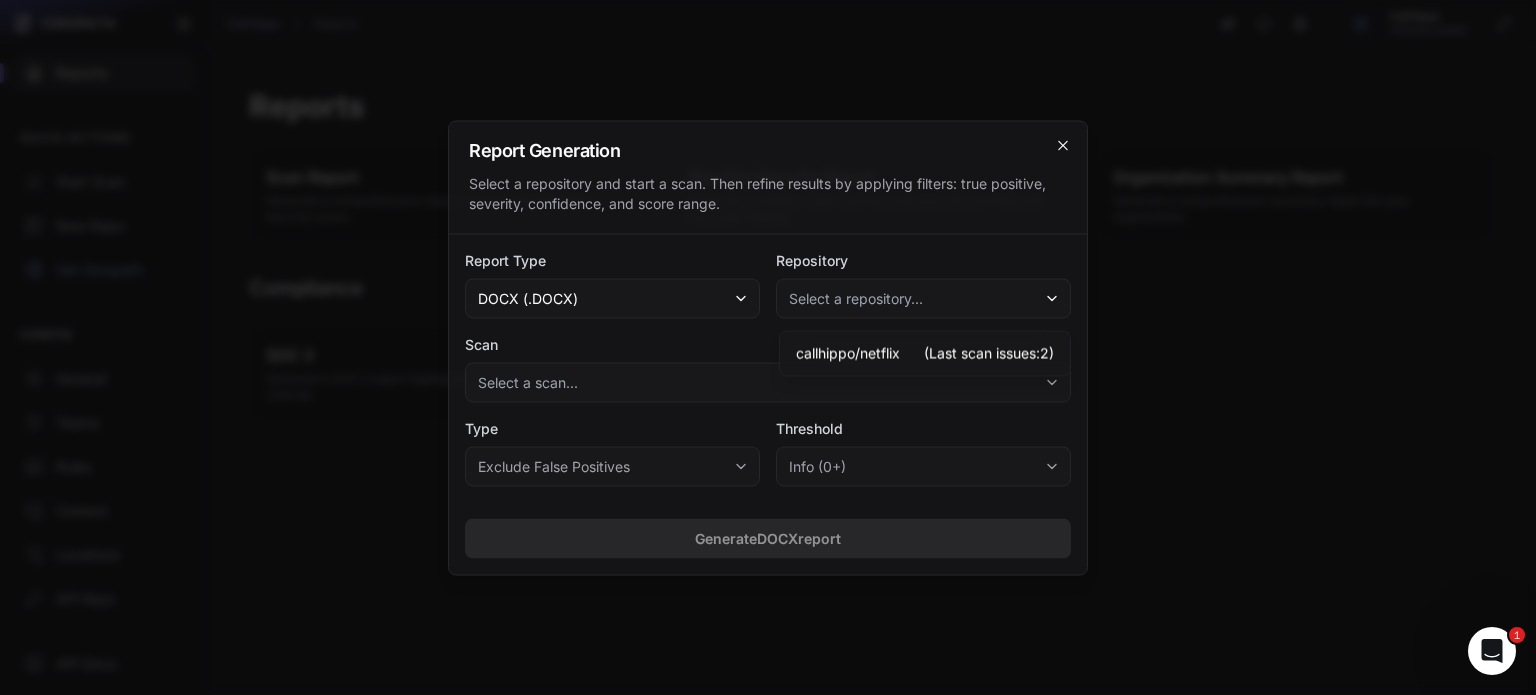 click 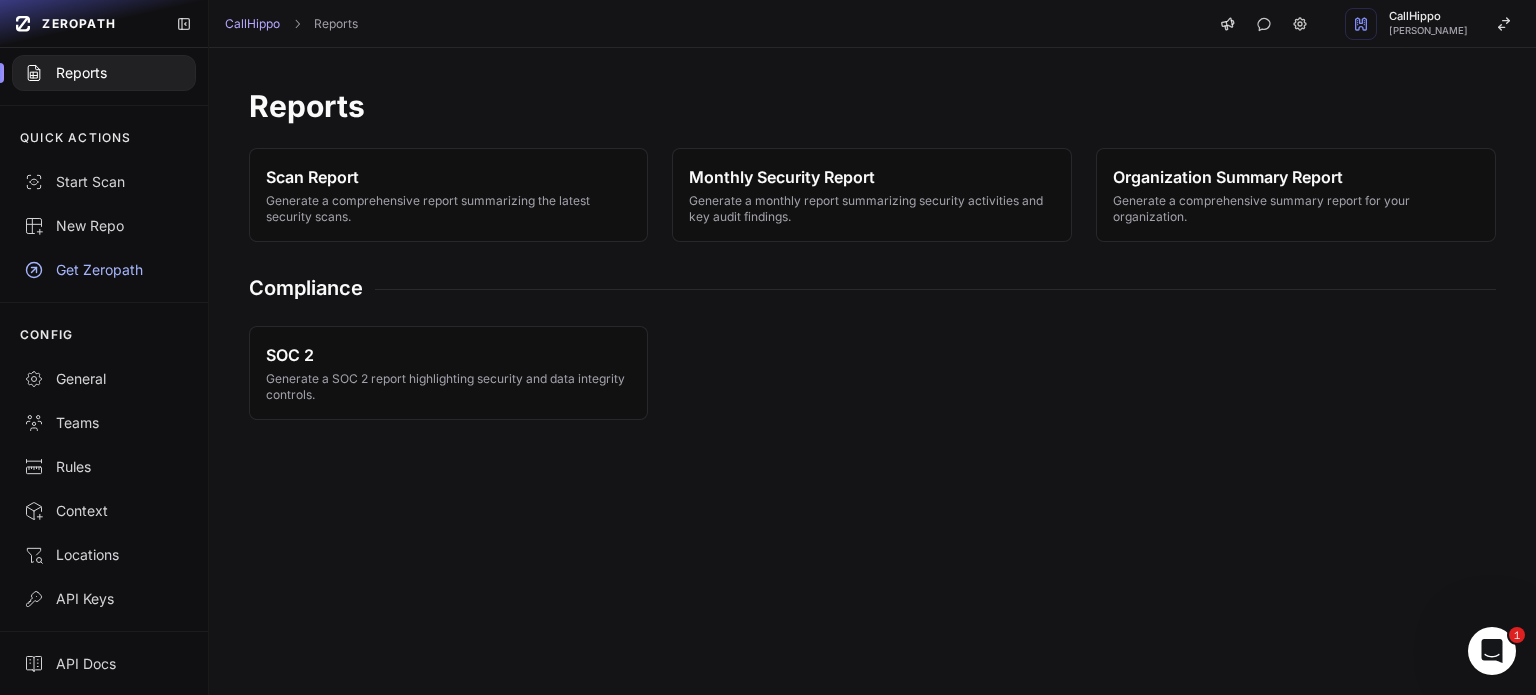 click on "SOC 2   Generate a SOC 2 report highlighting security and data integrity controls." at bounding box center [872, 399] 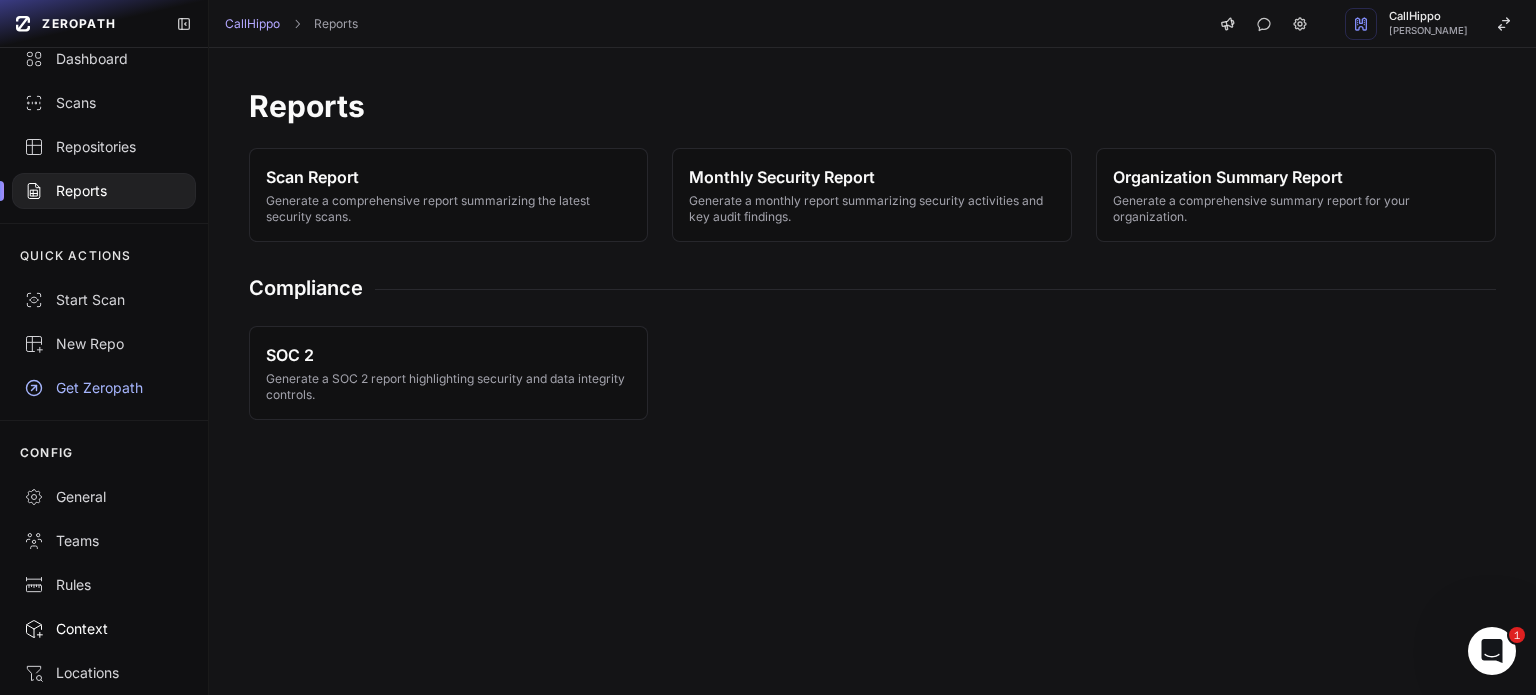 scroll, scrollTop: 0, scrollLeft: 0, axis: both 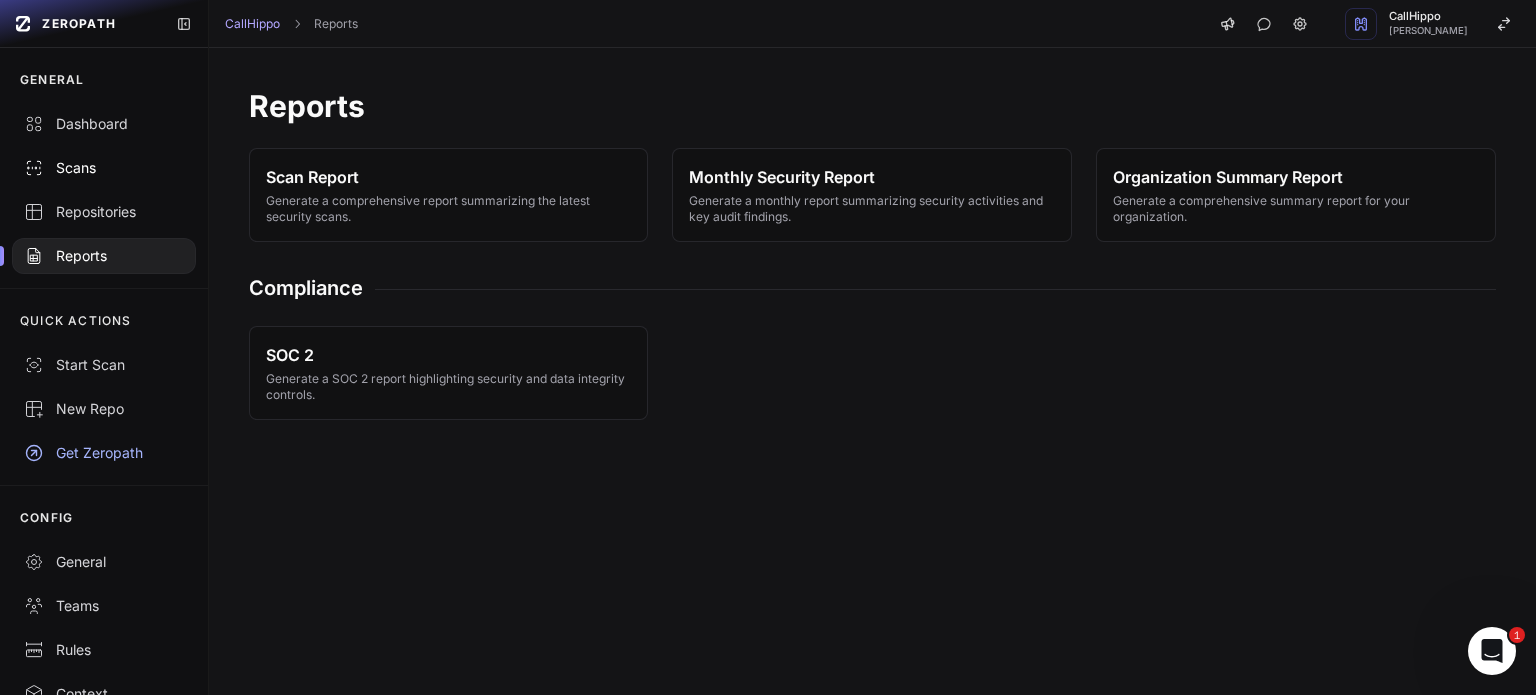 click on "Scans" at bounding box center (104, 168) 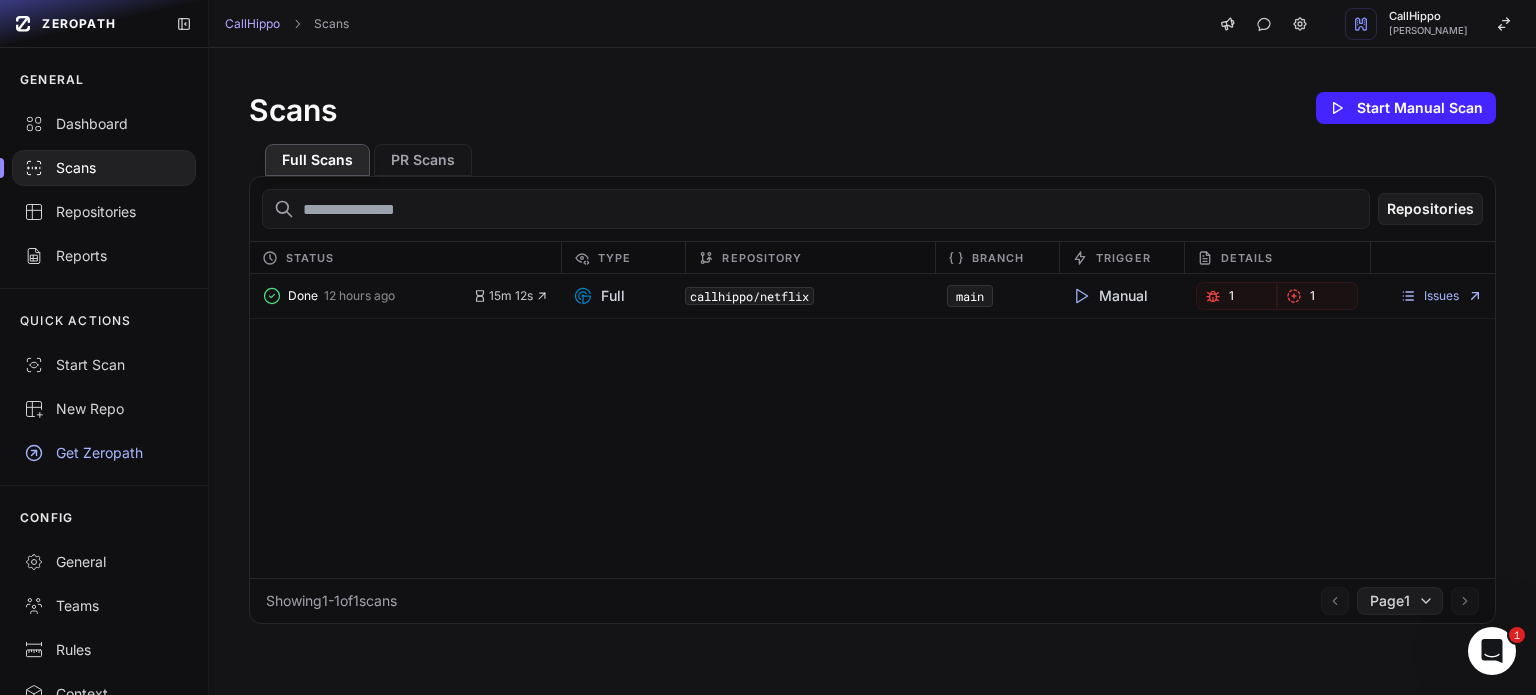 click on "Done   12 hours ago       15m 12s         Full   callhippo/netflix   main     Manual     1       1
Issues" 